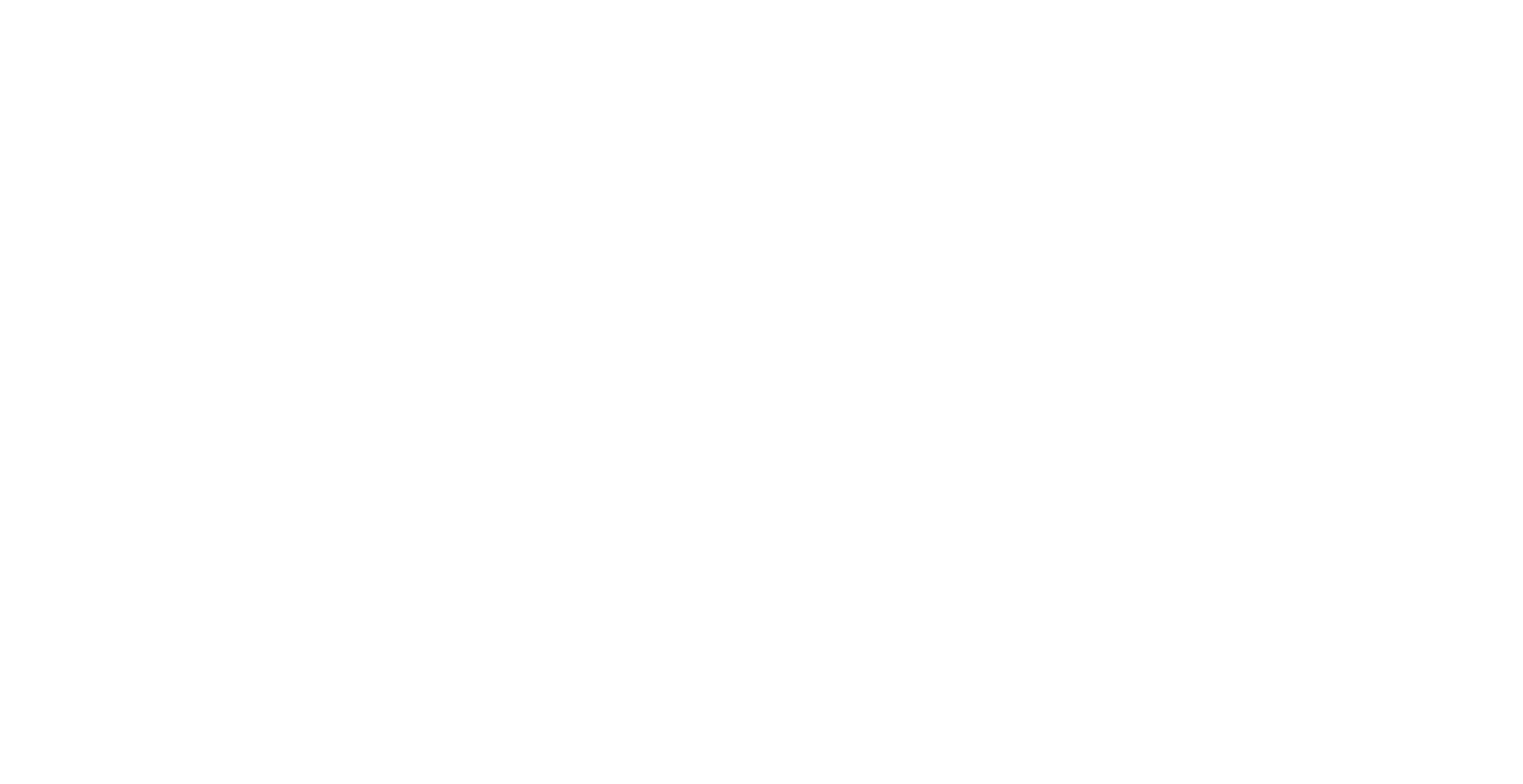 scroll, scrollTop: 0, scrollLeft: 0, axis: both 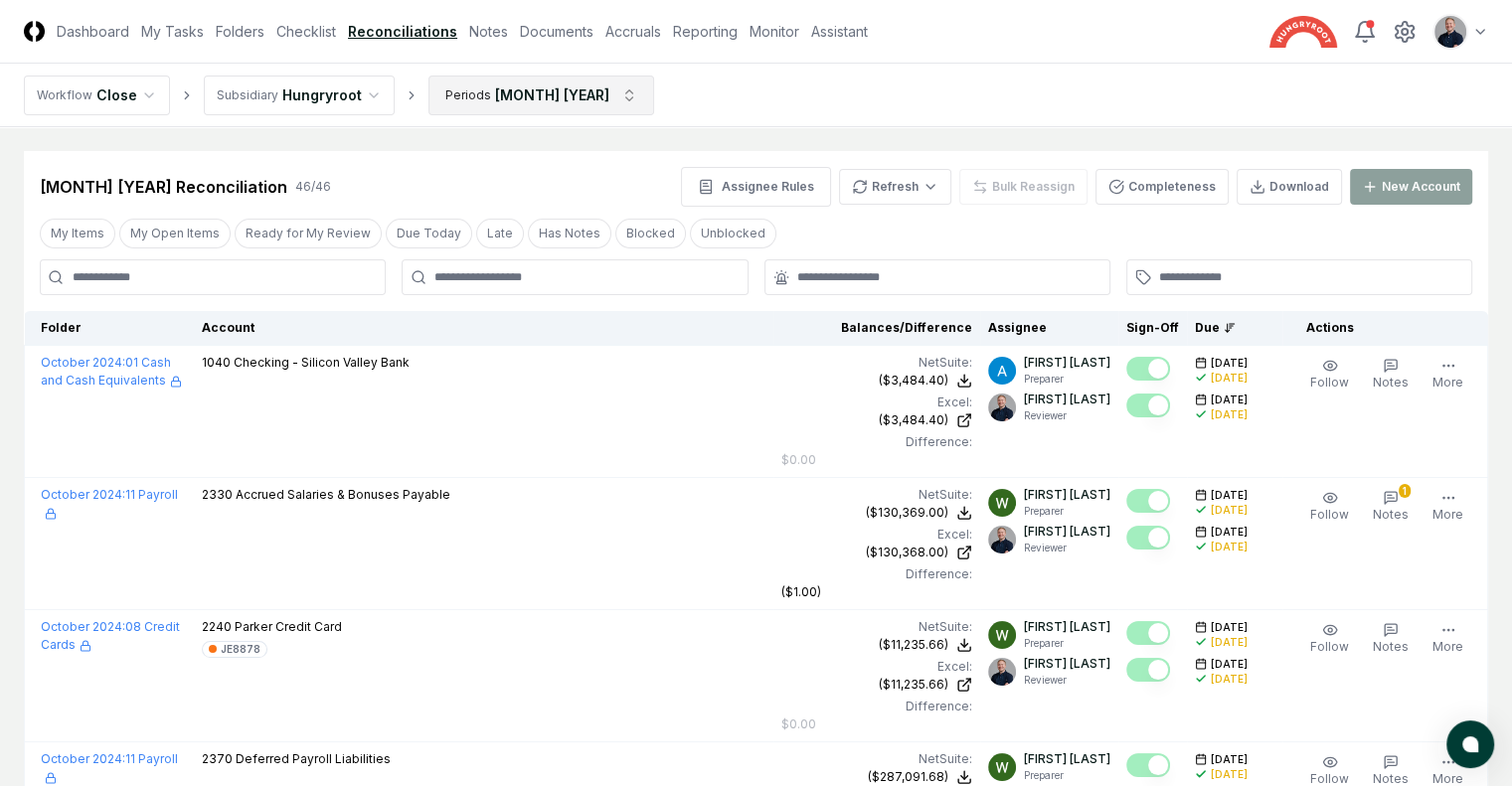 click on "CloseCore Dashboard My Tasks Folders Checklist Reconciliations Notes Documents Accruals Reporting Monitor Assistant Toggle navigation menu   Toggle user menu Workflow Close Subsidiary Hungryroot Periods [MONTH] [YEAR] Cancel Reassign [MONTH] [YEAR] Reconciliation 46 / 46 Assignee Rules Refresh Bulk Reassign Completeness Download New   Account My Items My Open Items Ready for My Review Due Today Late Has Notes Blocked Unblocked Clear Filter Folder Account Balances/Difference Per  NetSuite Per Excel Difference Assignee Sign-Off   Due Actions [MONTH] [YEAR] :  01 Cash and Cash Equivalents 1040   Checking - Silicon Valley Bank NetSuite : ([AMOUNT]) Excel: ([AMOUNT]) Difference: $0.00 ([AMOUNT]) ([AMOUNT]) $0.00 [PERSON] Preparer [PERSON] Reviewer [DATE] [DATE] [DATE] [DATE] Follow Notes Edit Task More [MONTH] [YEAR] :  11 Payroll 2330   Accrued Salaries & Bonuses Payable NetSuite : ([AMOUNT]) Excel: ([AMOUNT]) Difference: ([AMOUNT]) ([AMOUNT]) ([AMOUNT]) [AMOUNT] [PERSON] Preparer [PERSON]" at bounding box center (756, 3283) 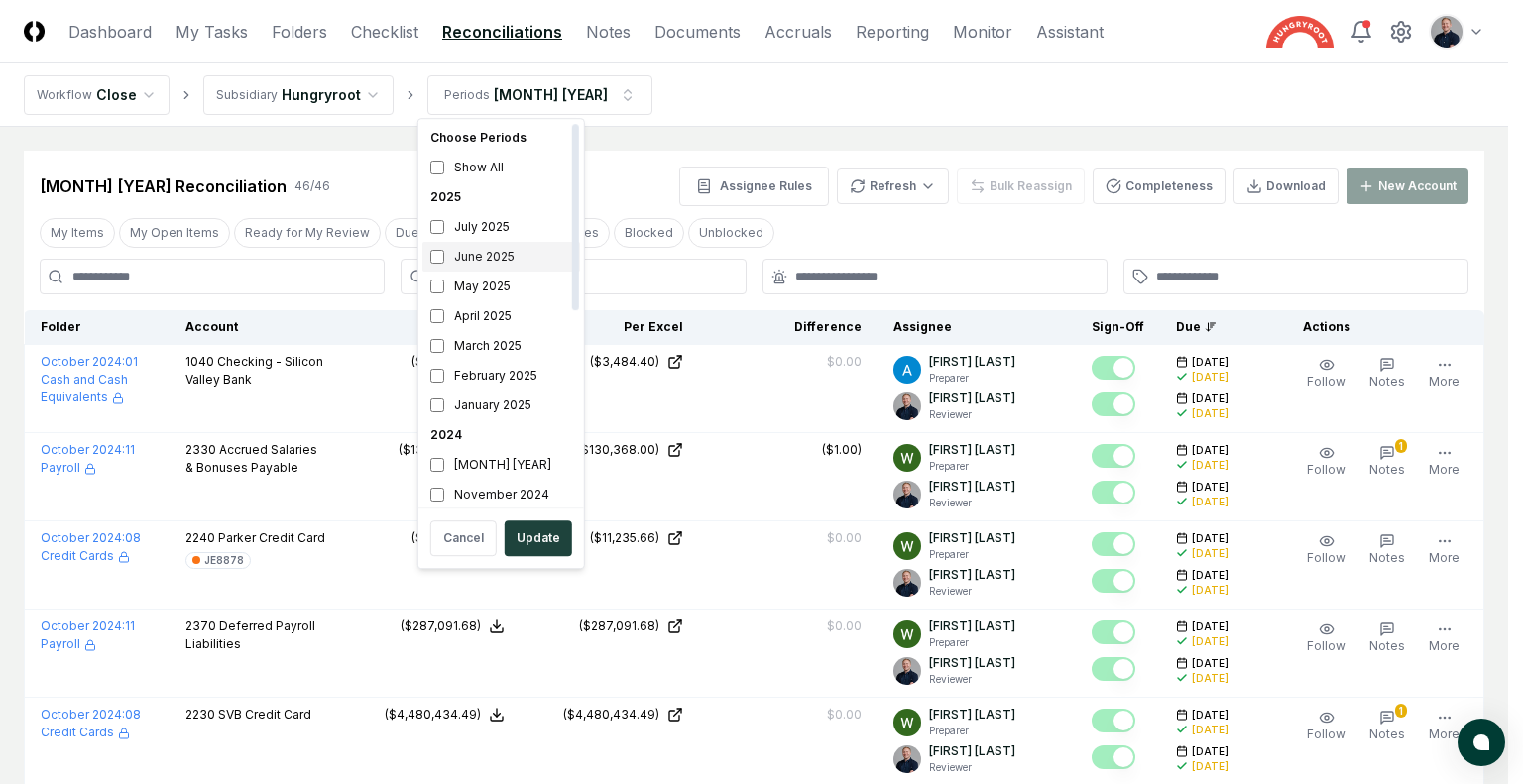 click on "June 2025" at bounding box center [501, 257] 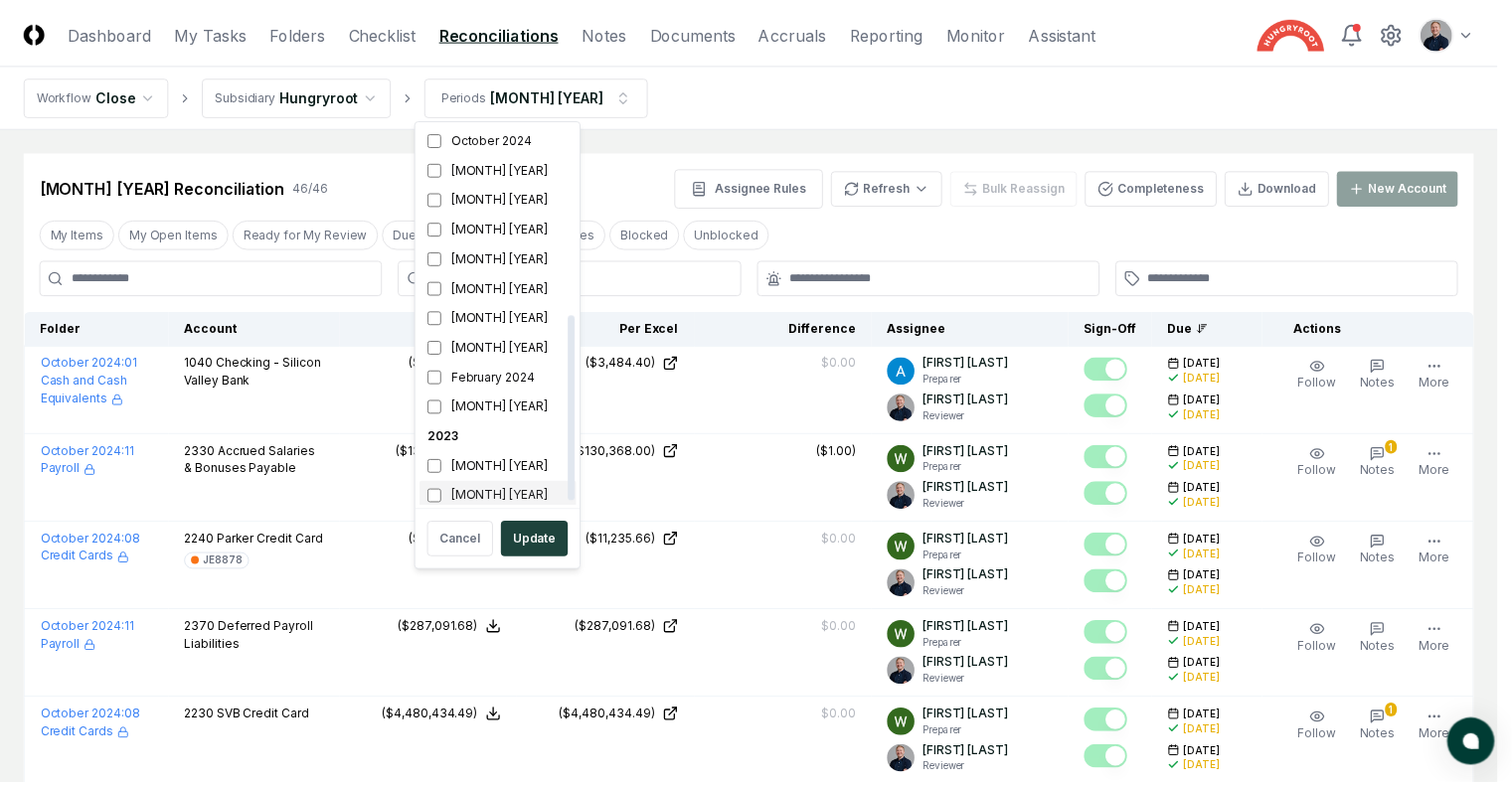 scroll, scrollTop: 393, scrollLeft: 0, axis: vertical 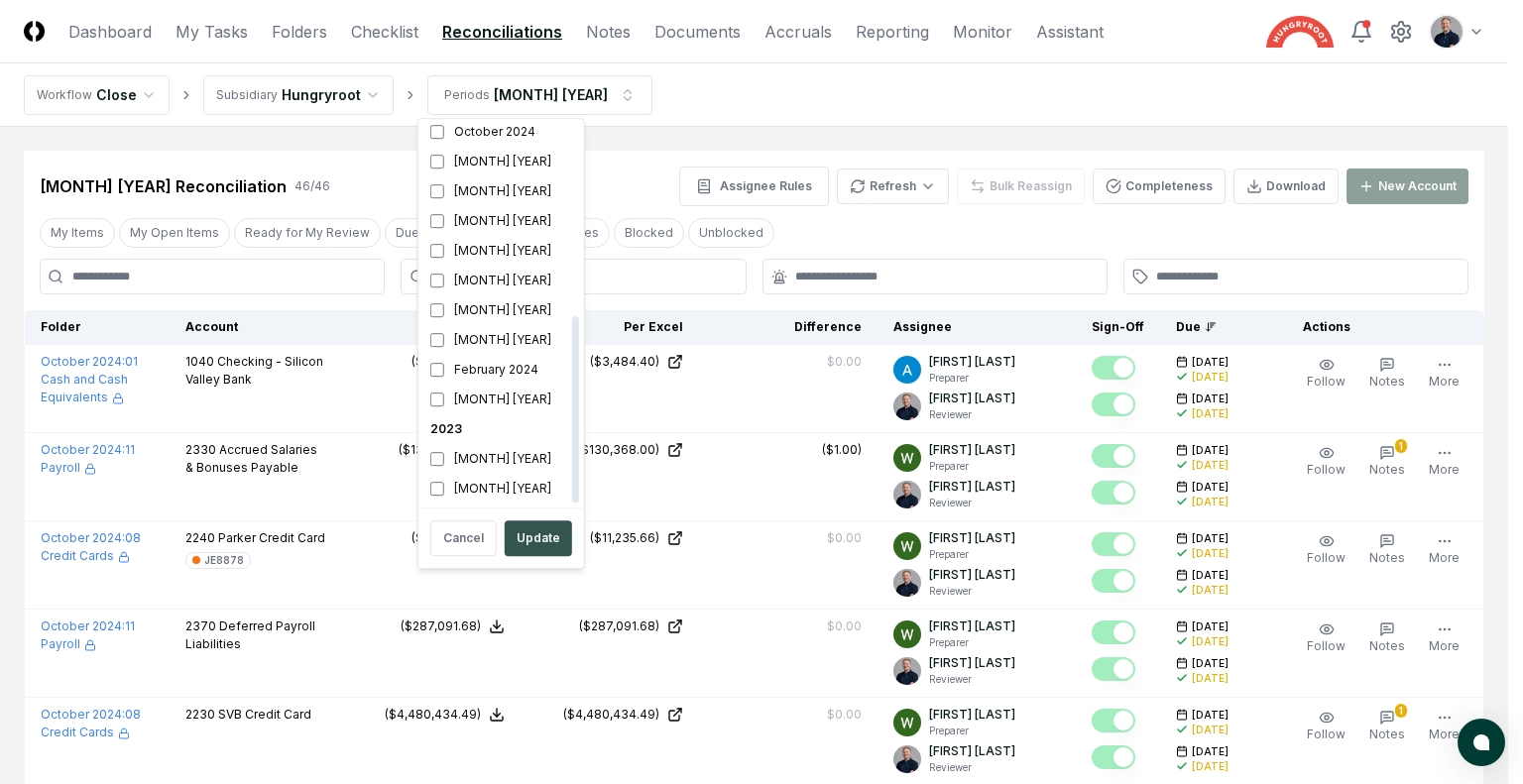 click on "Update" at bounding box center [538, 538] 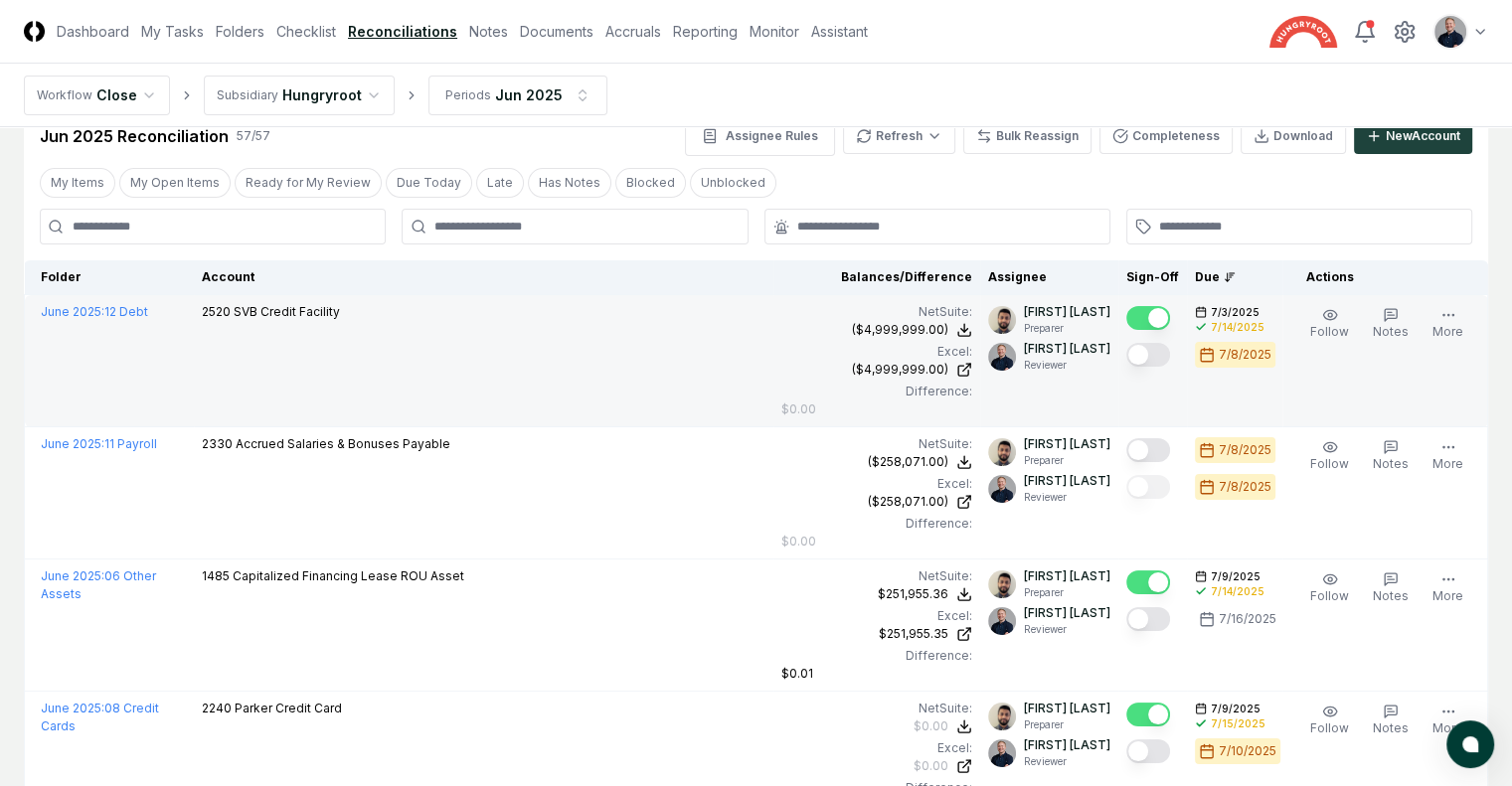 scroll, scrollTop: 99, scrollLeft: 0, axis: vertical 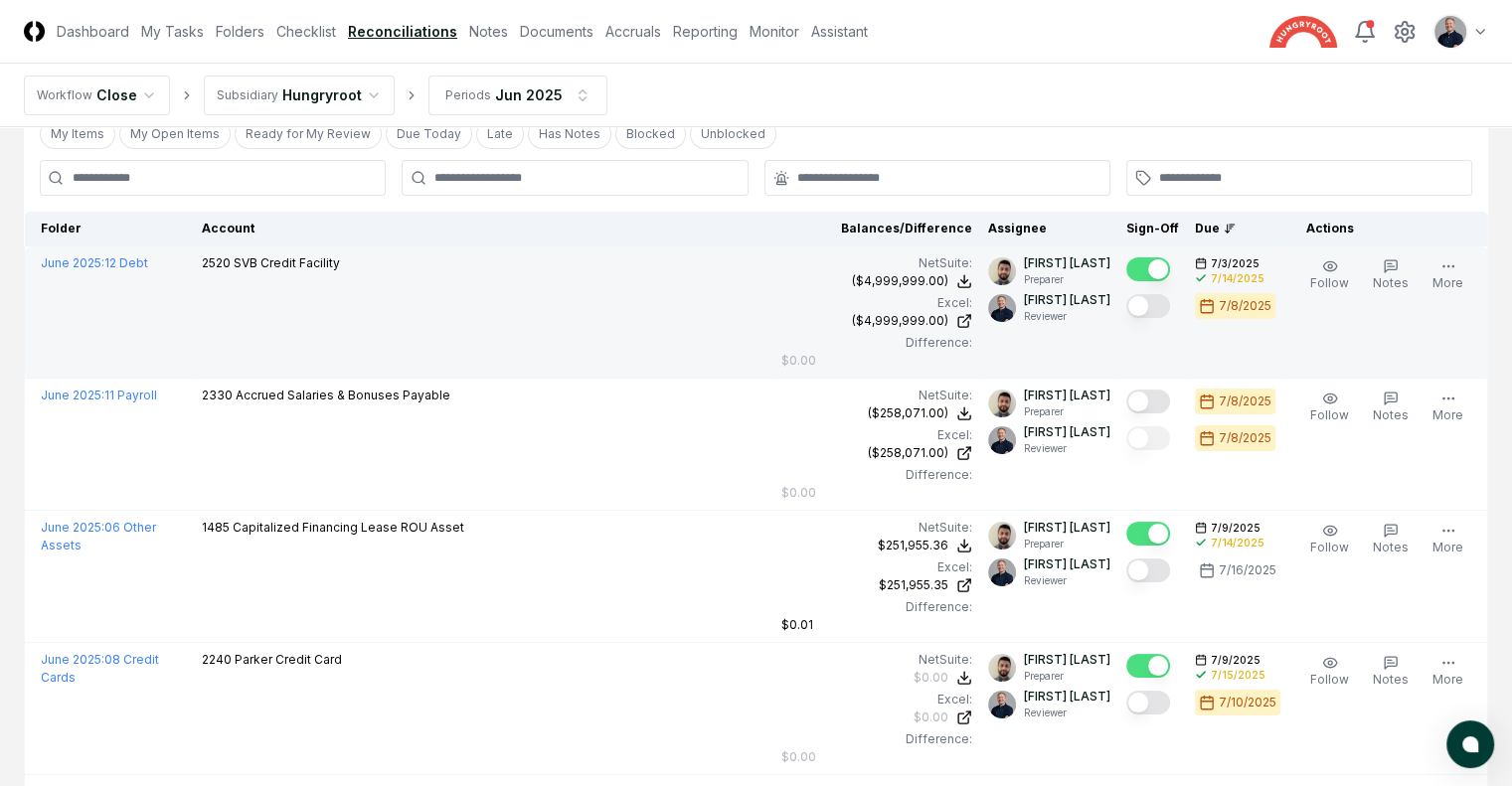 click at bounding box center (1148, 306) 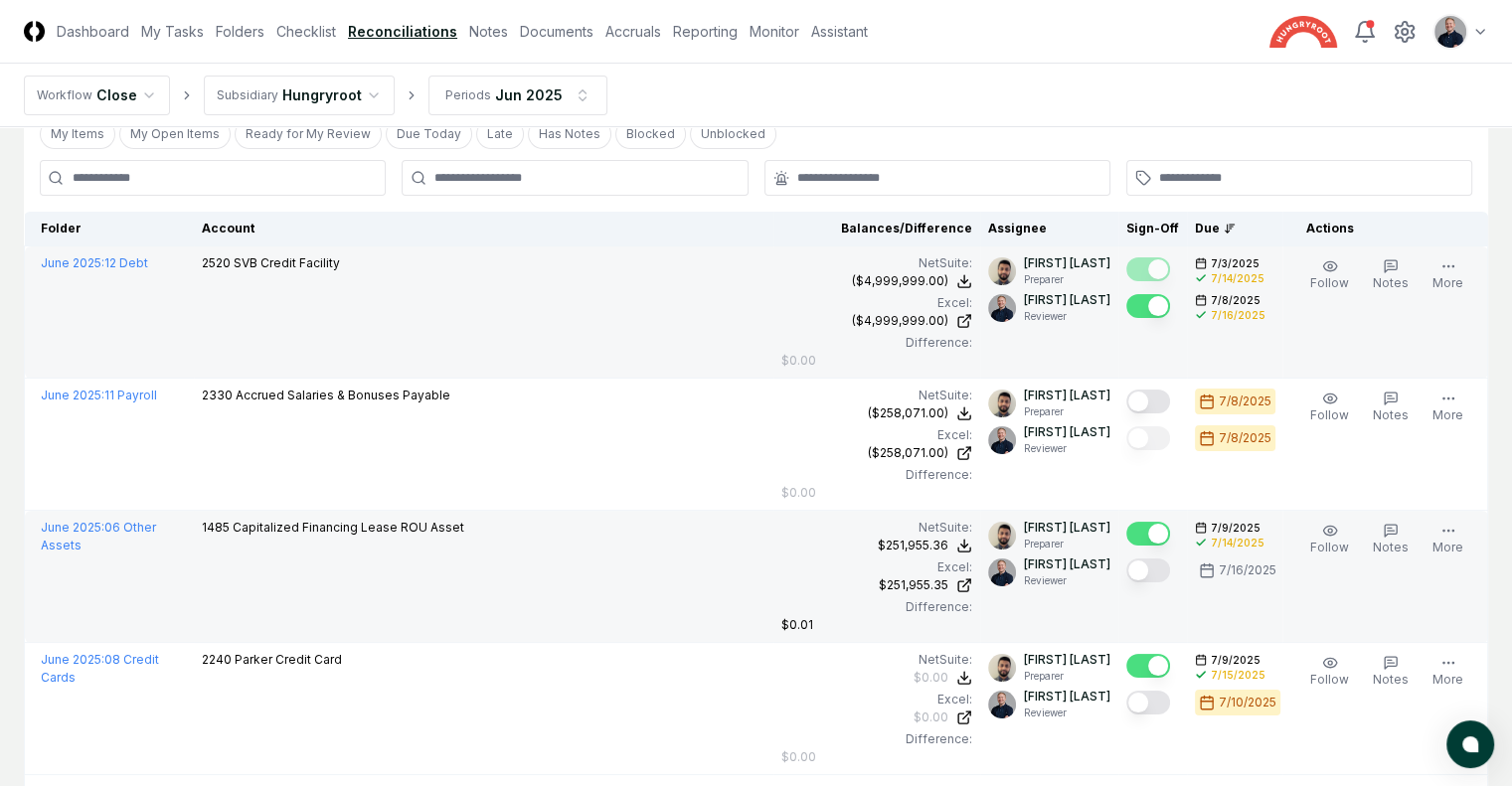 click at bounding box center [1148, 570] 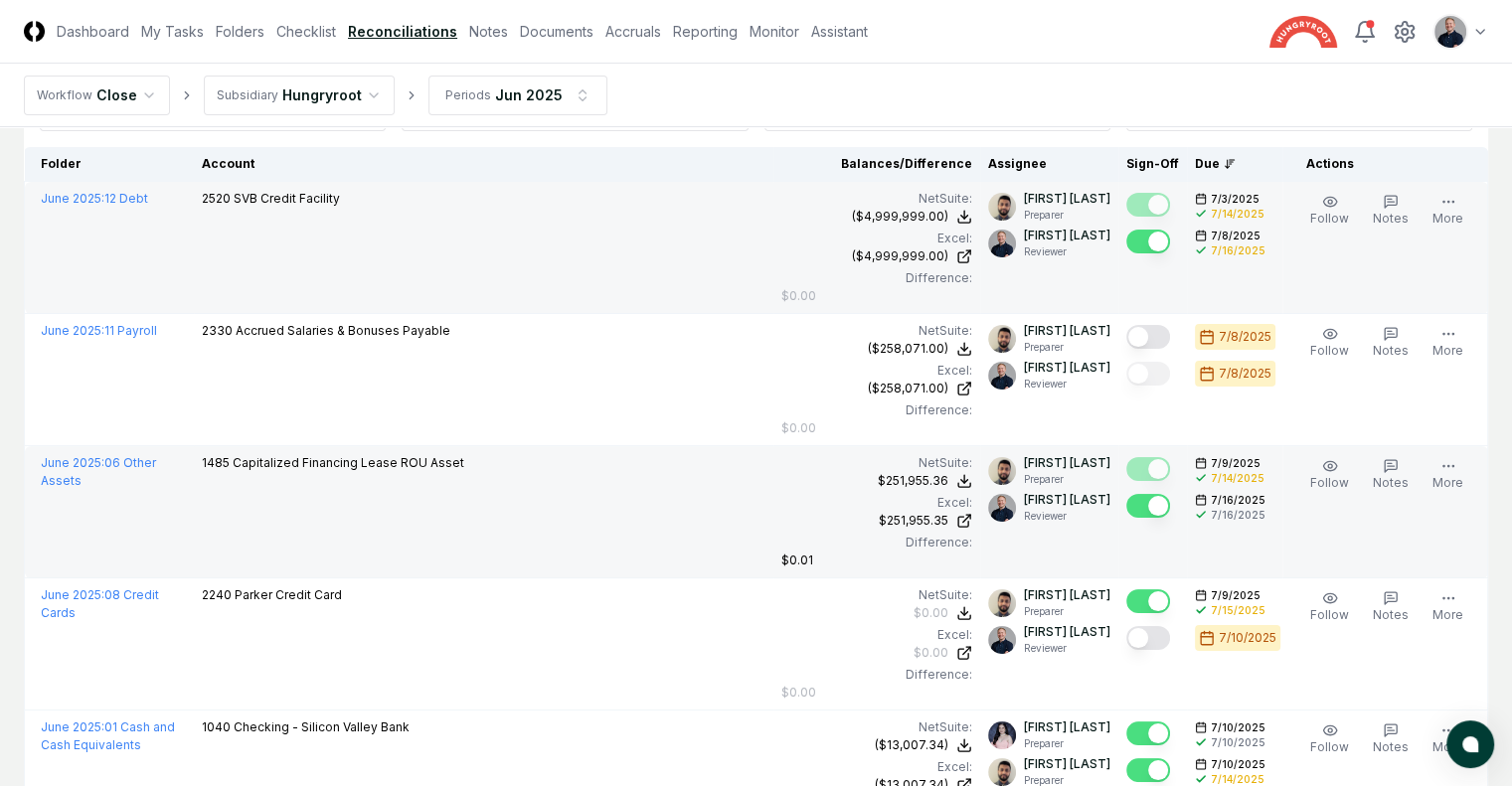 scroll, scrollTop: 199, scrollLeft: 0, axis: vertical 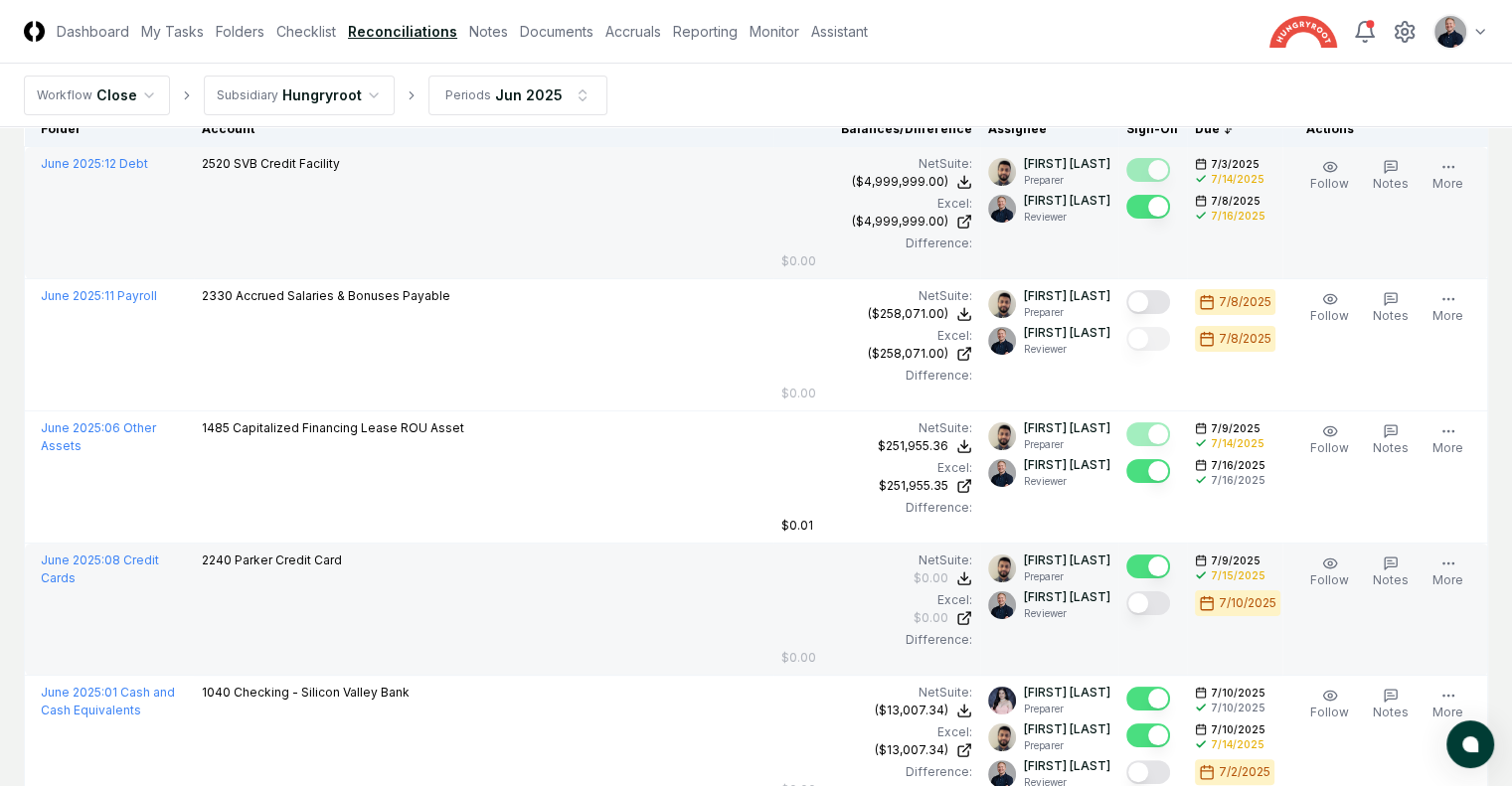 click at bounding box center (1148, 603) 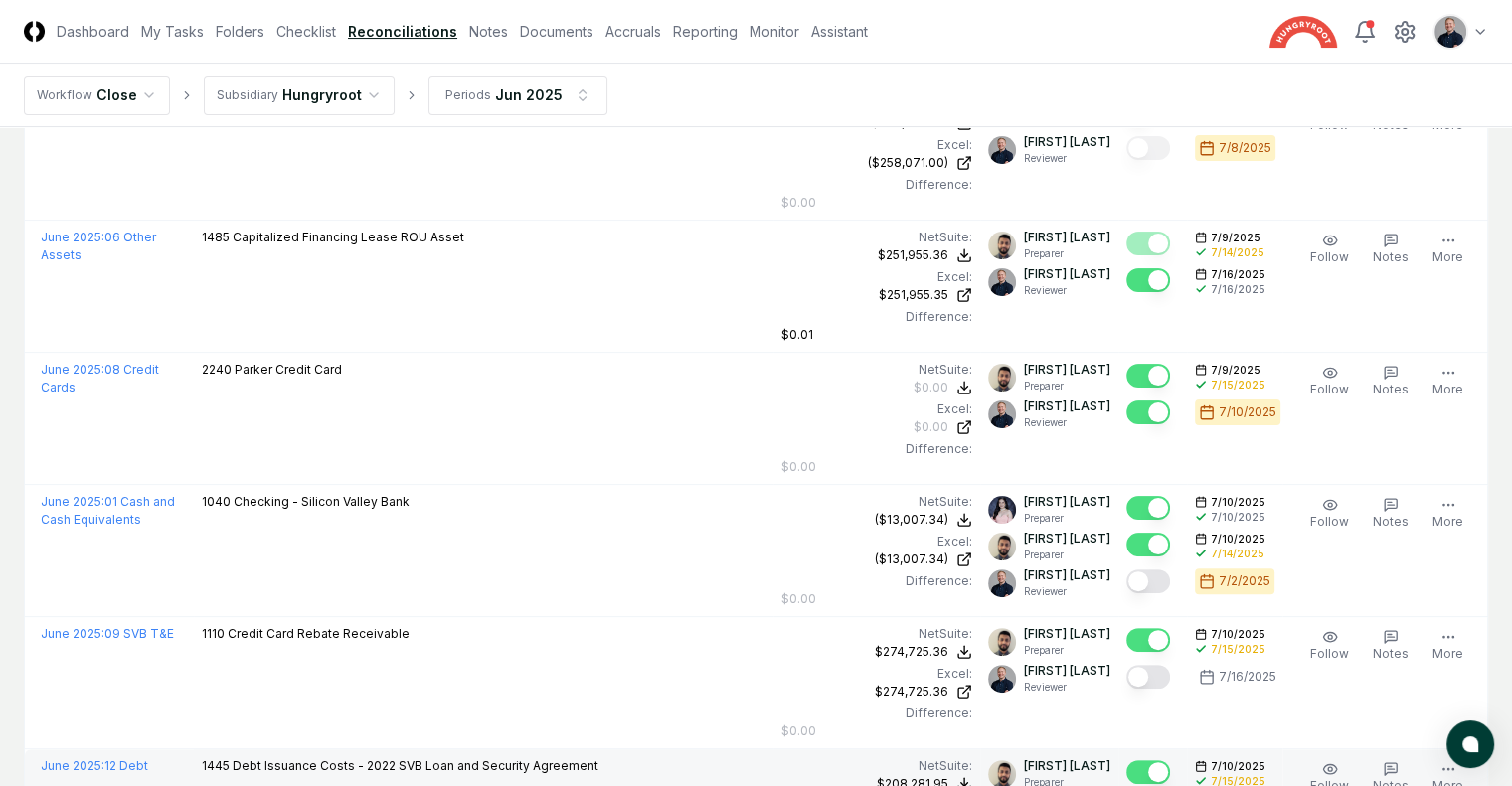 scroll, scrollTop: 397, scrollLeft: 0, axis: vertical 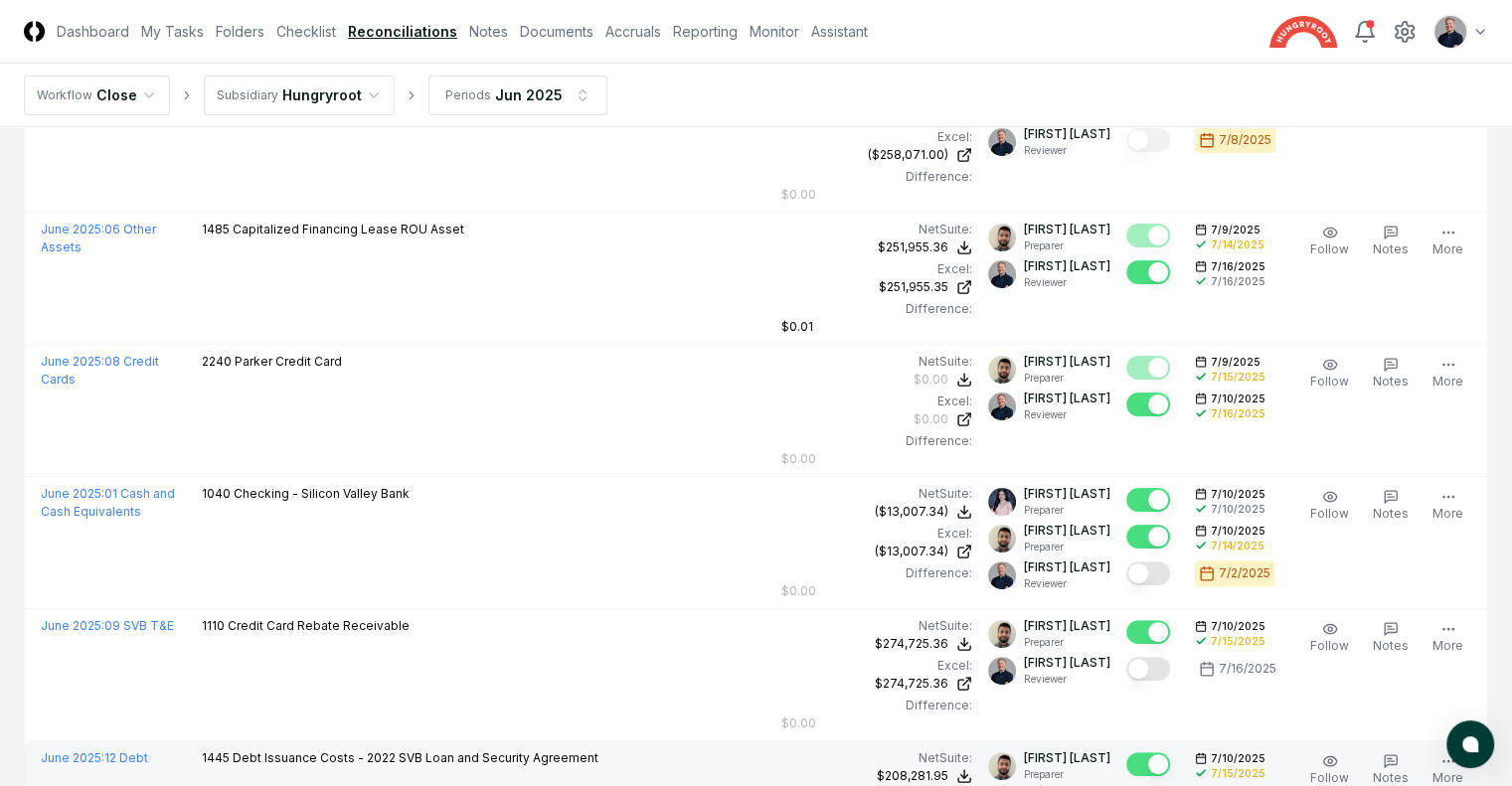 click at bounding box center [1148, 801] 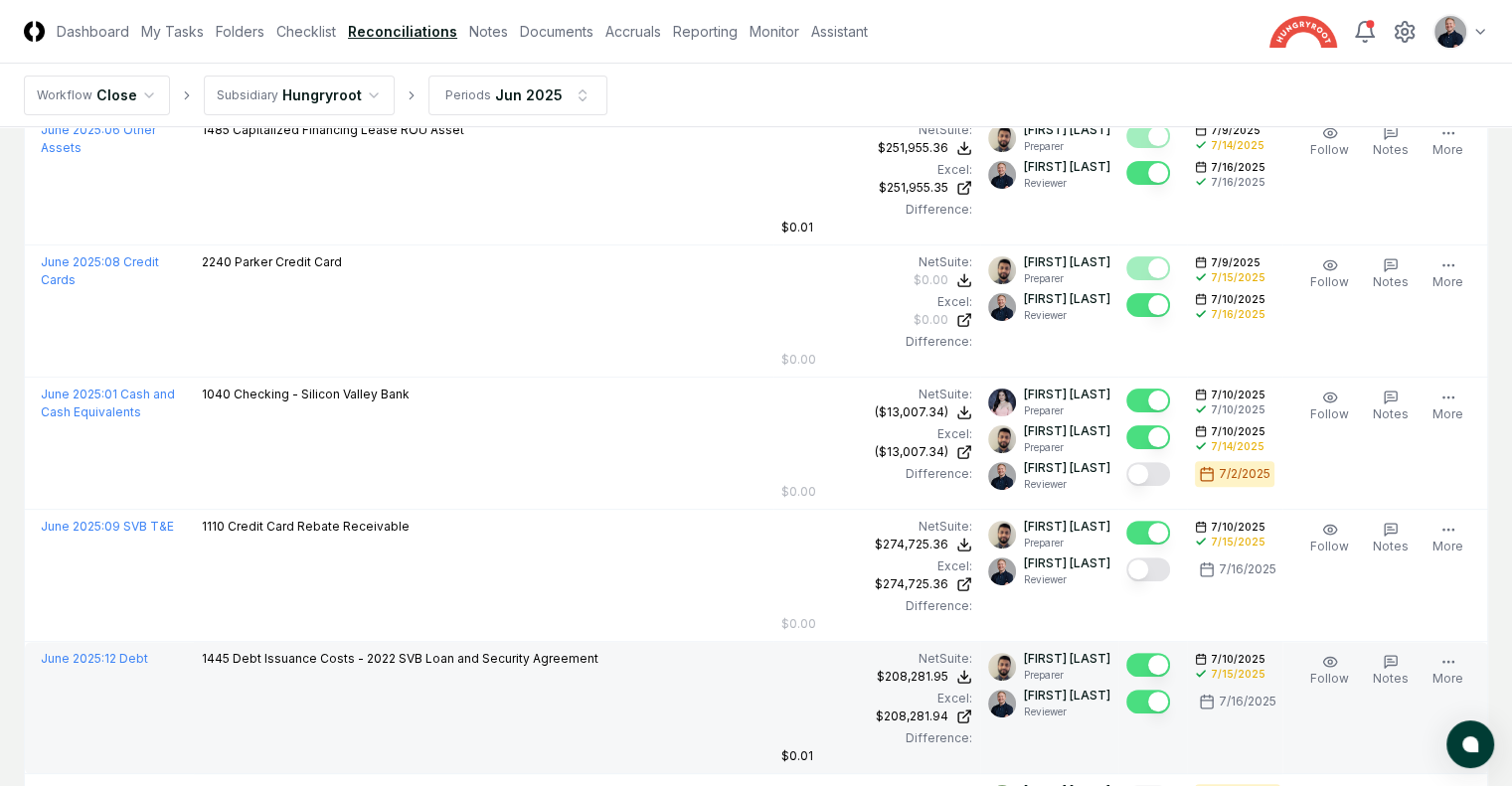 scroll, scrollTop: 596, scrollLeft: 0, axis: vertical 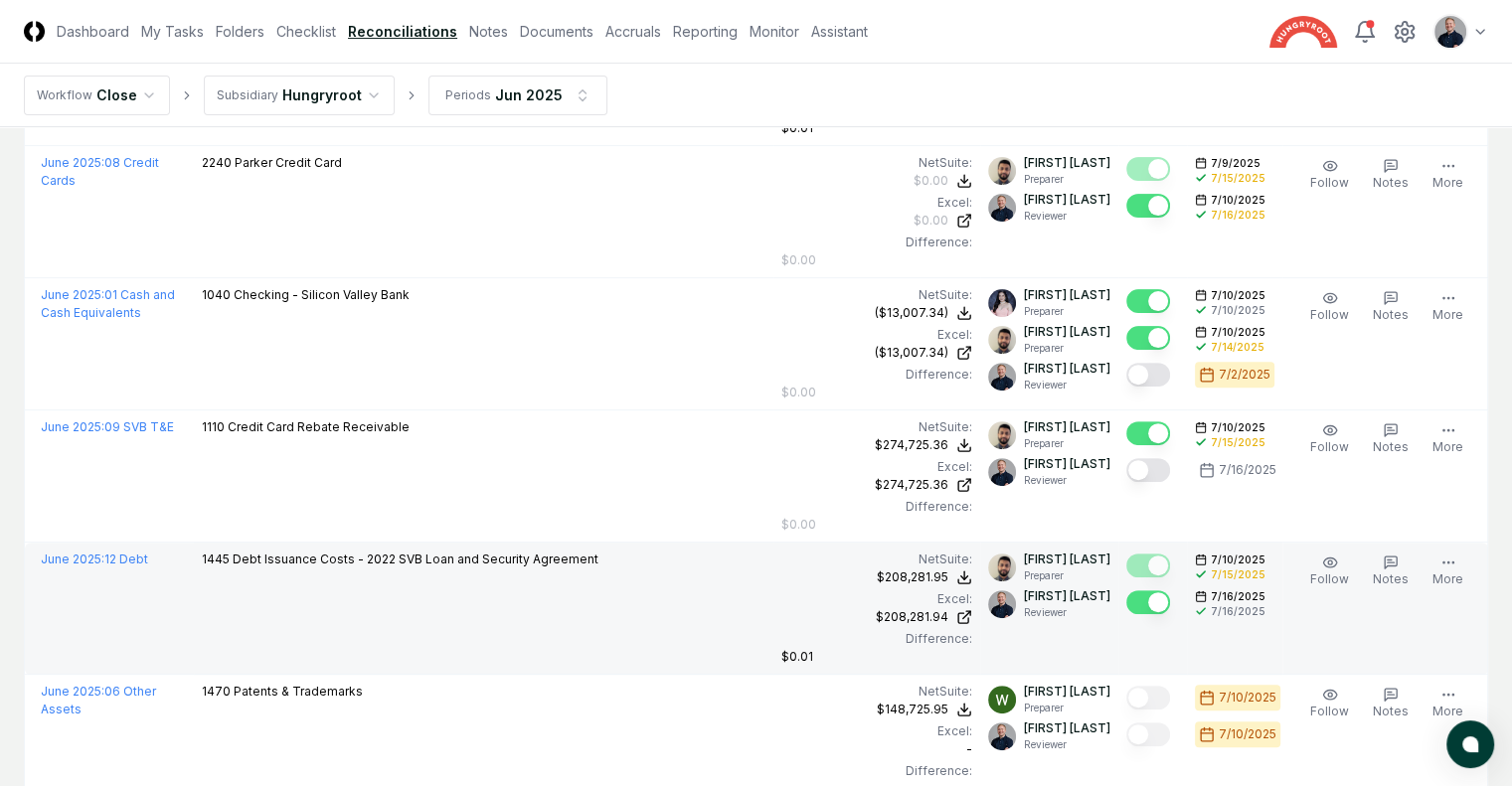 click at bounding box center (1148, 866) 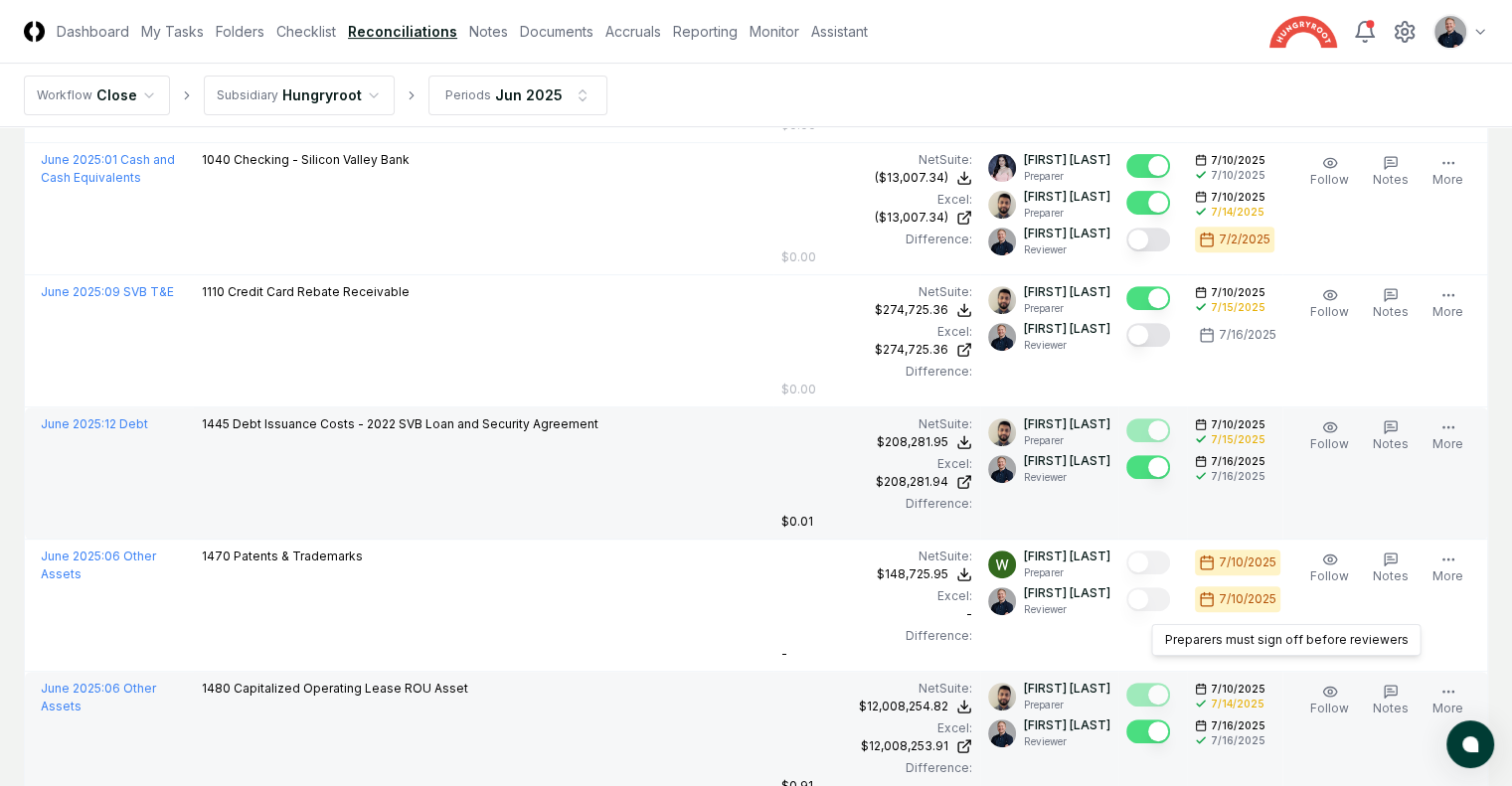 scroll, scrollTop: 994, scrollLeft: 0, axis: vertical 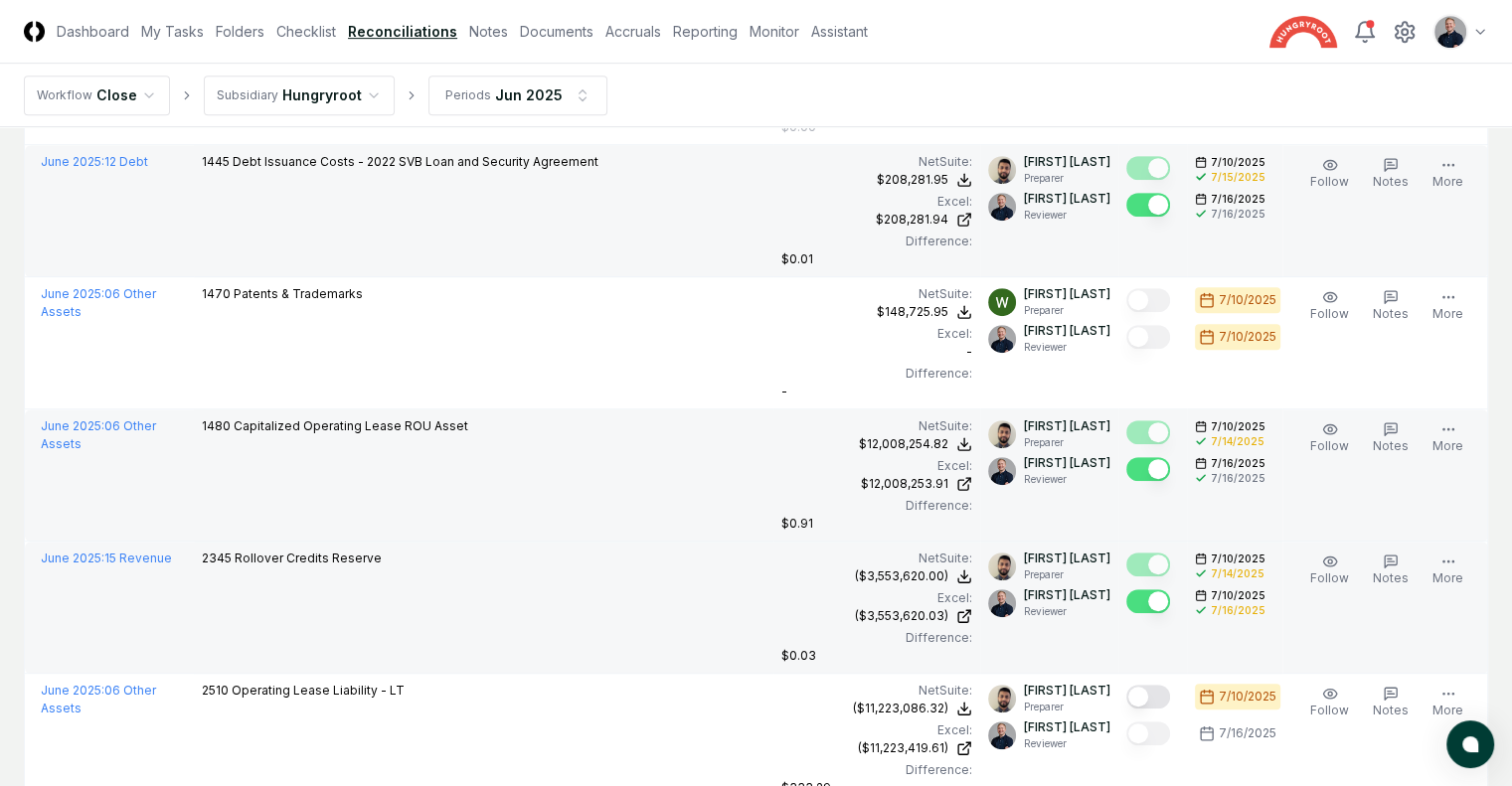 click at bounding box center [1148, 998] 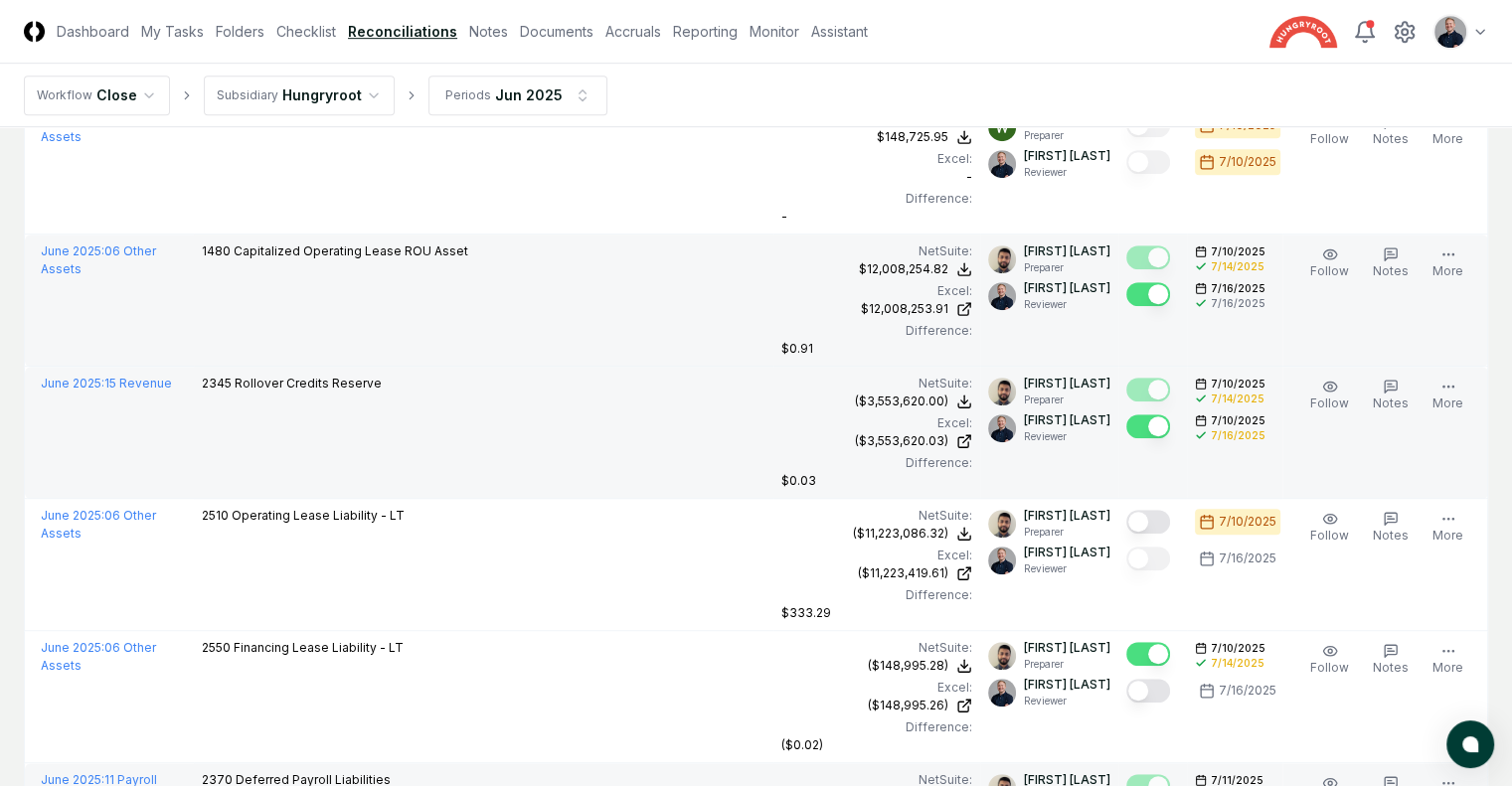 scroll, scrollTop: 1292, scrollLeft: 0, axis: vertical 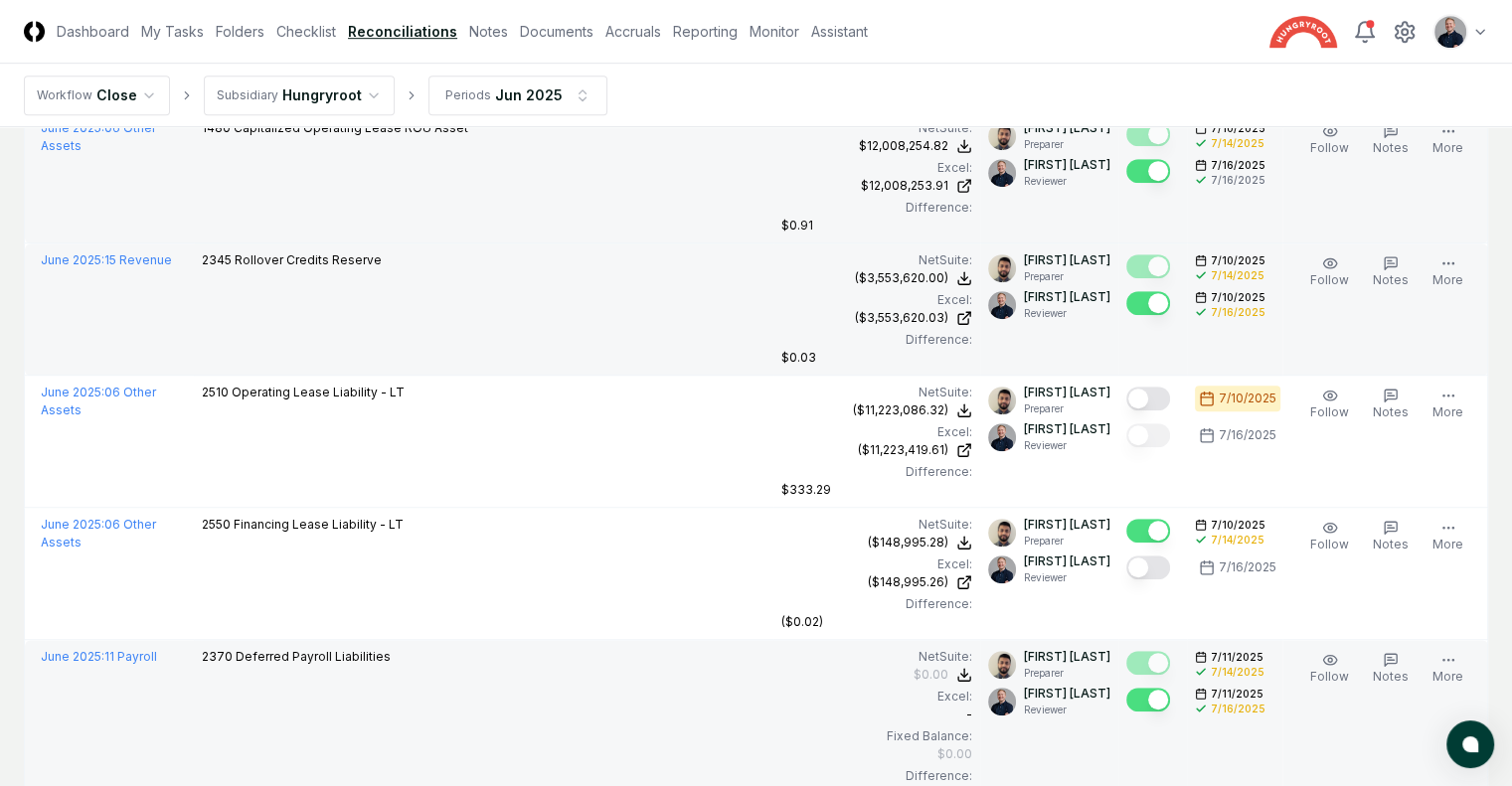 click at bounding box center (1148, 1309) 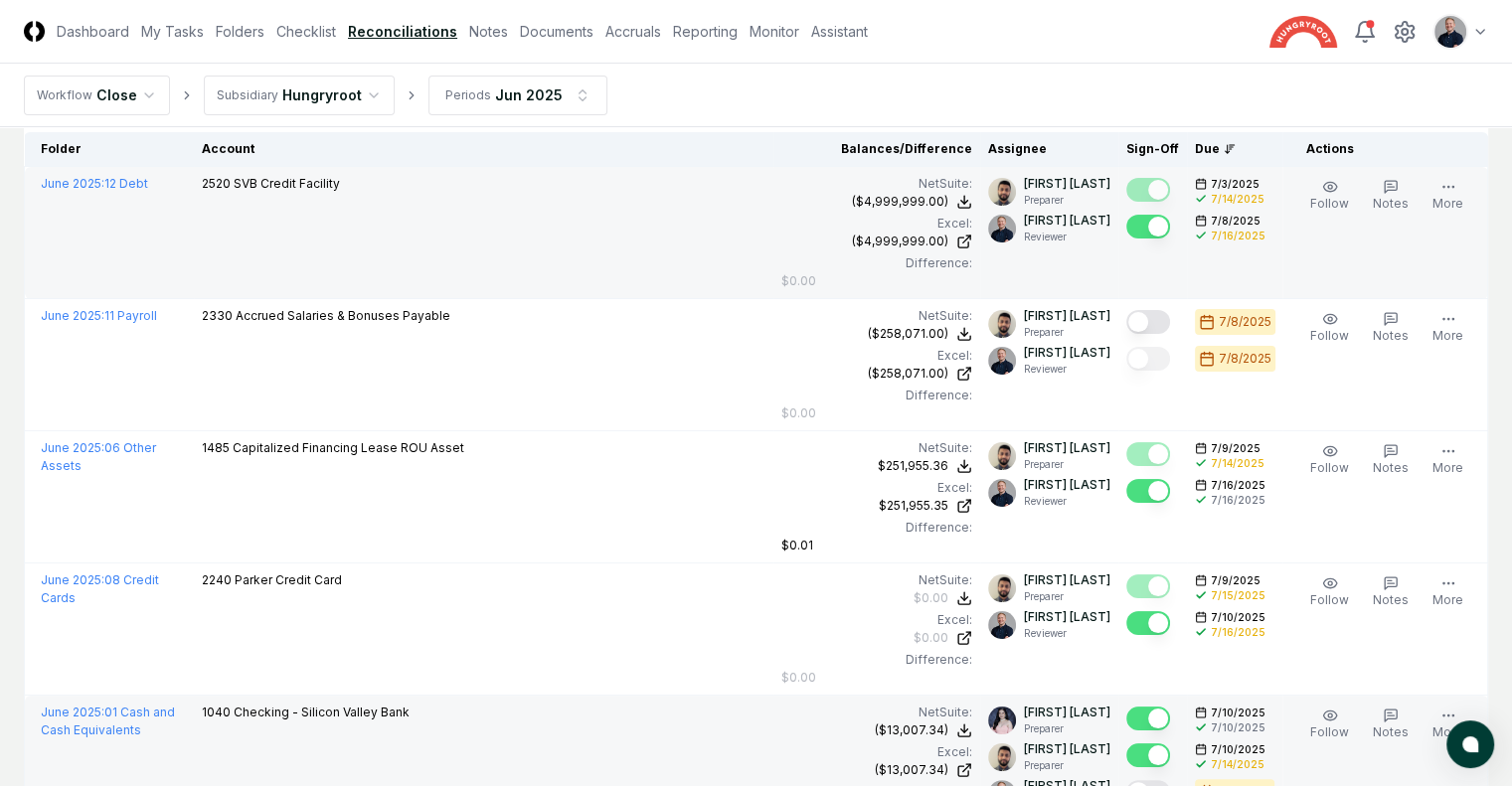 scroll, scrollTop: 298, scrollLeft: 0, axis: vertical 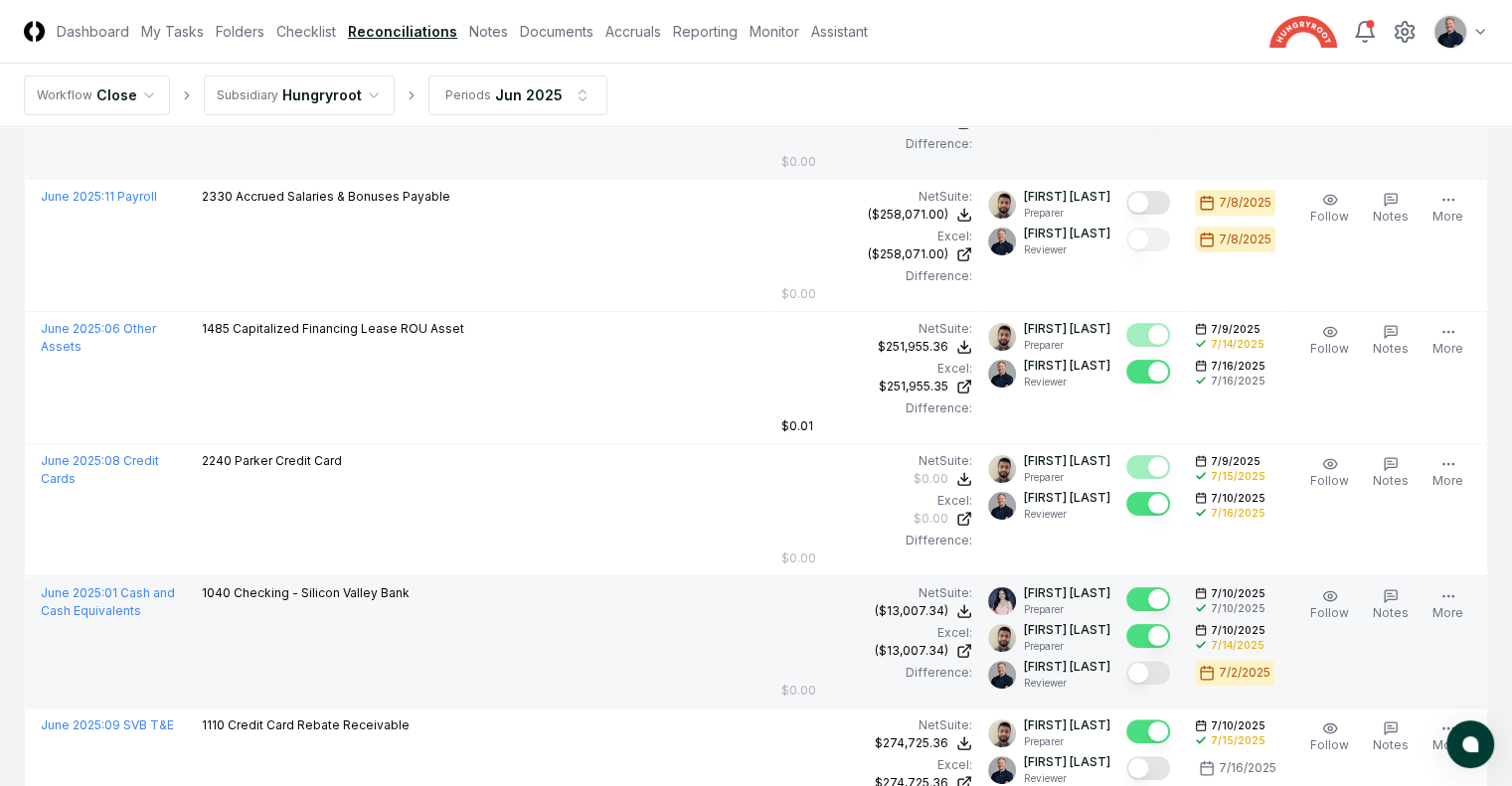 click at bounding box center (1148, 673) 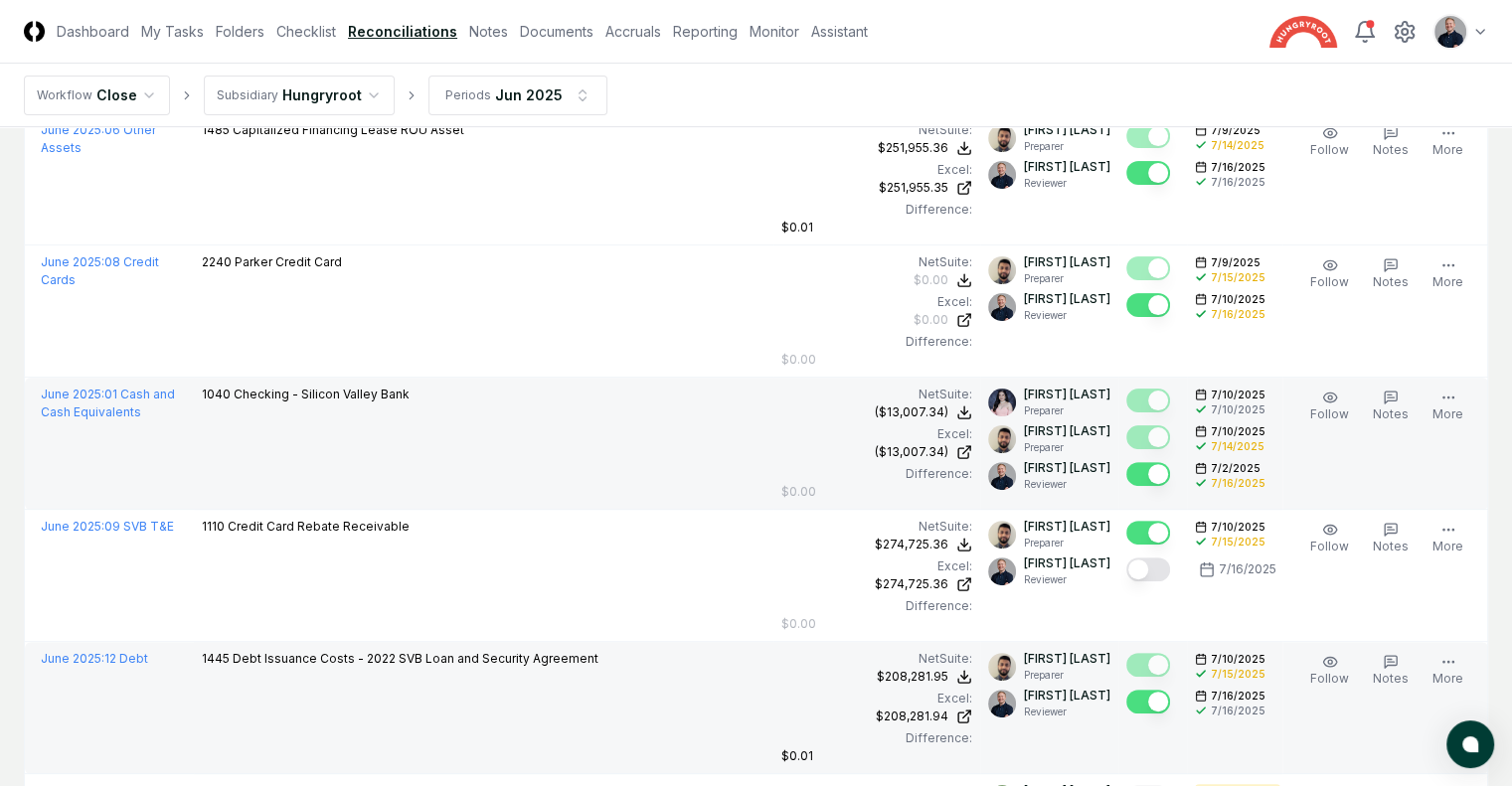 scroll, scrollTop: 0, scrollLeft: 0, axis: both 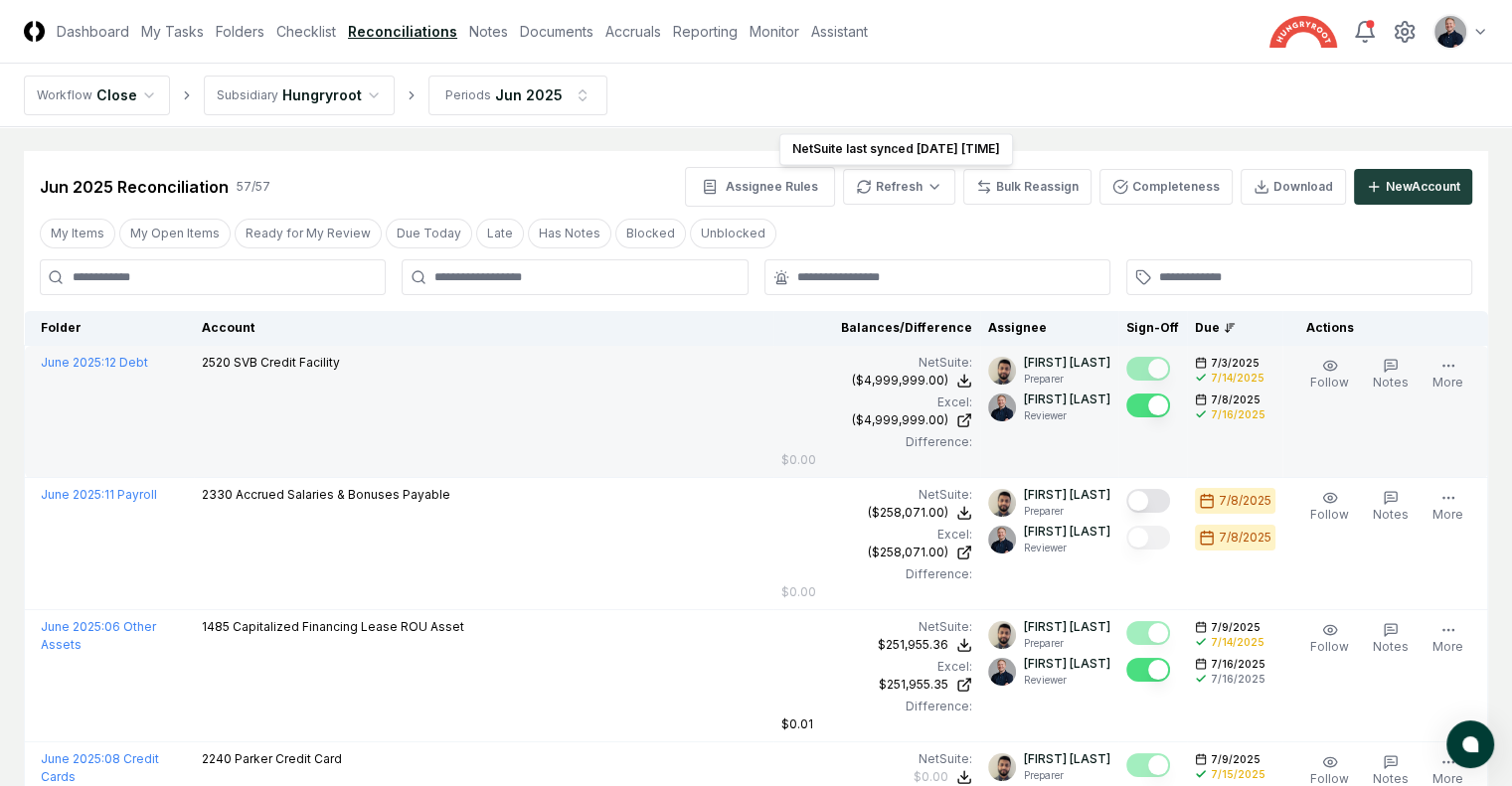 click at bounding box center [937, 277] 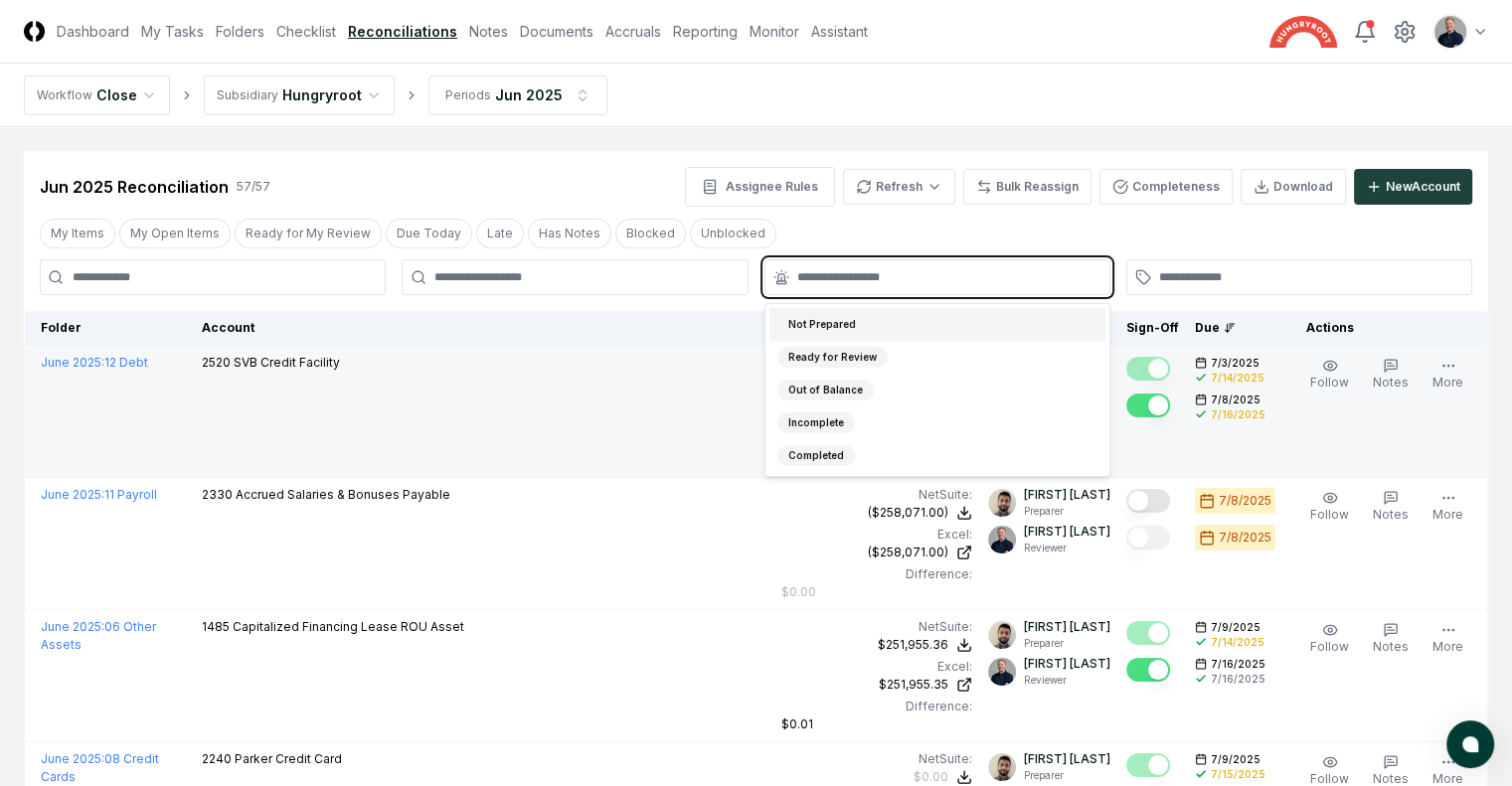 click at bounding box center (947, 277) 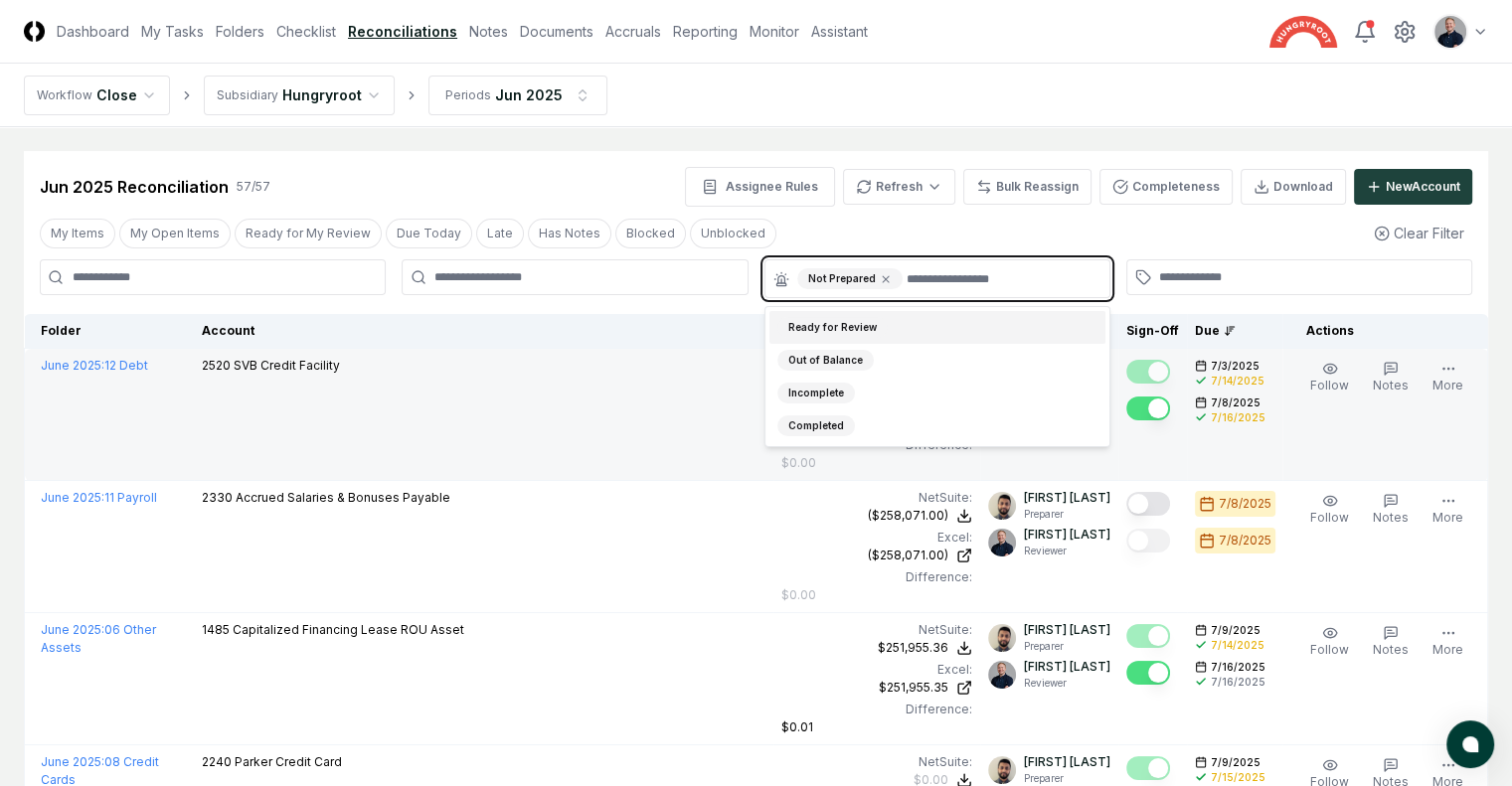 click on "Ready for Review" at bounding box center [832, 327] 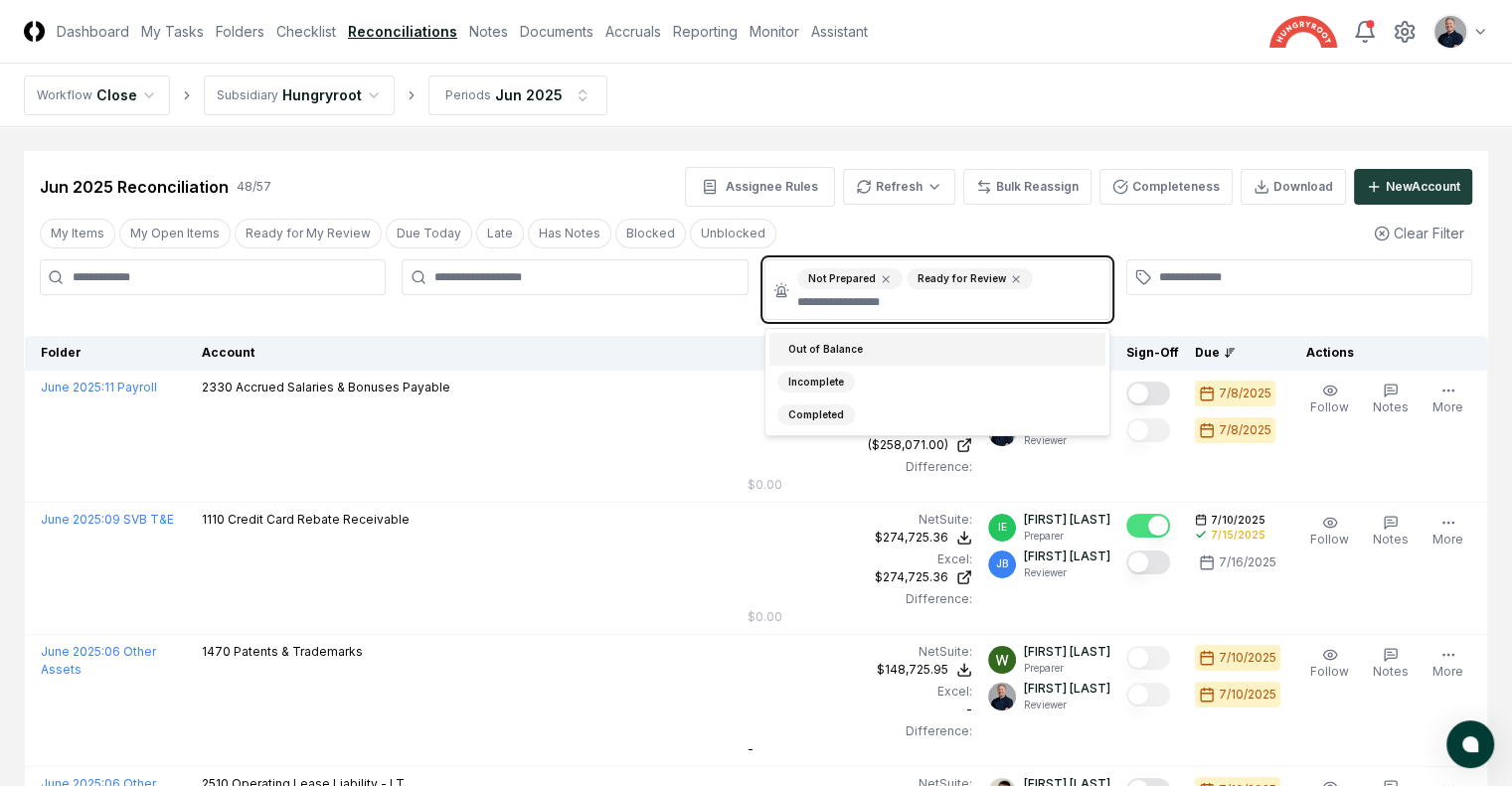 click on "Out of Balance" at bounding box center [937, 349] 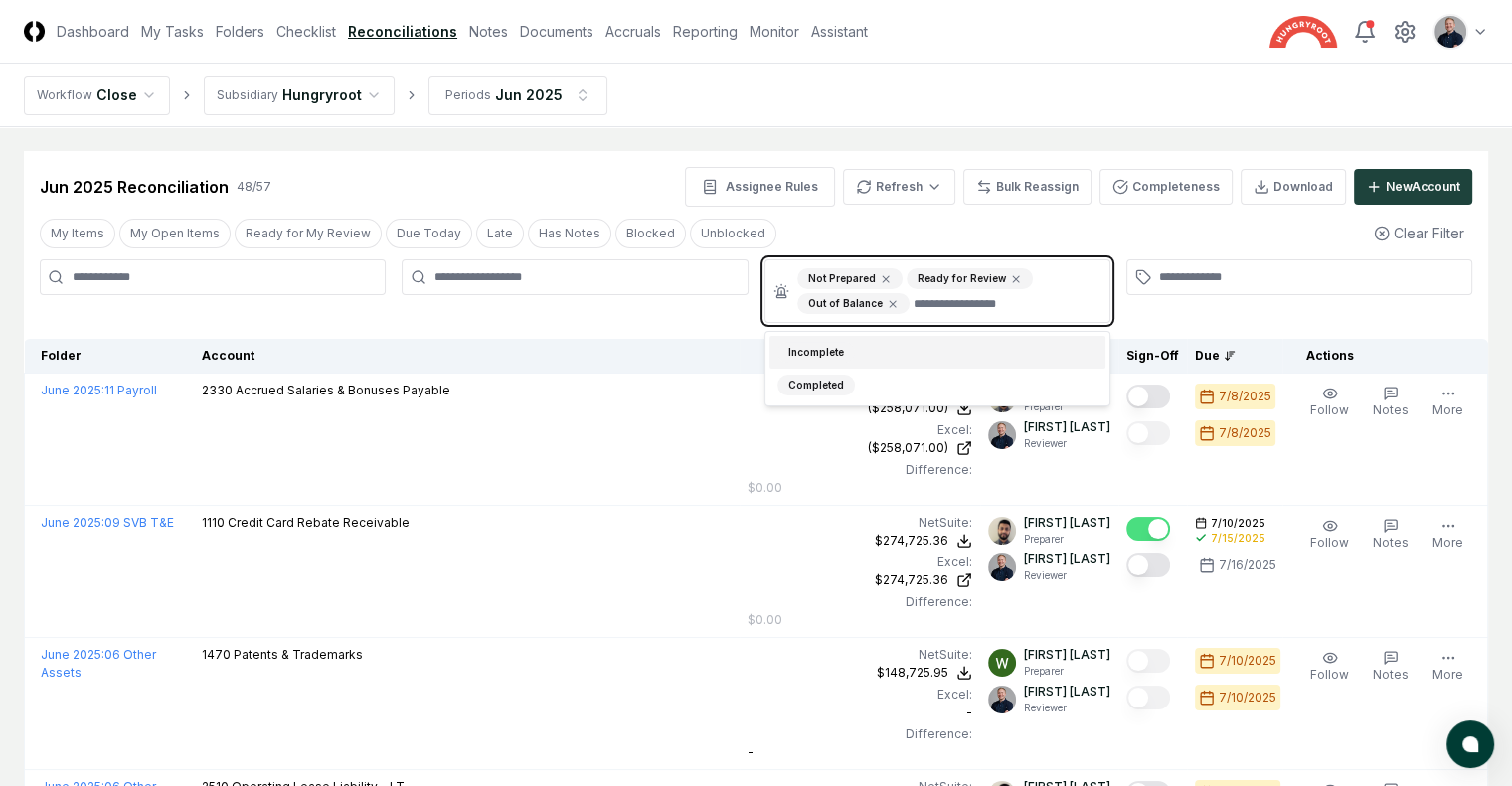 click on "Incomplete" at bounding box center [937, 352] 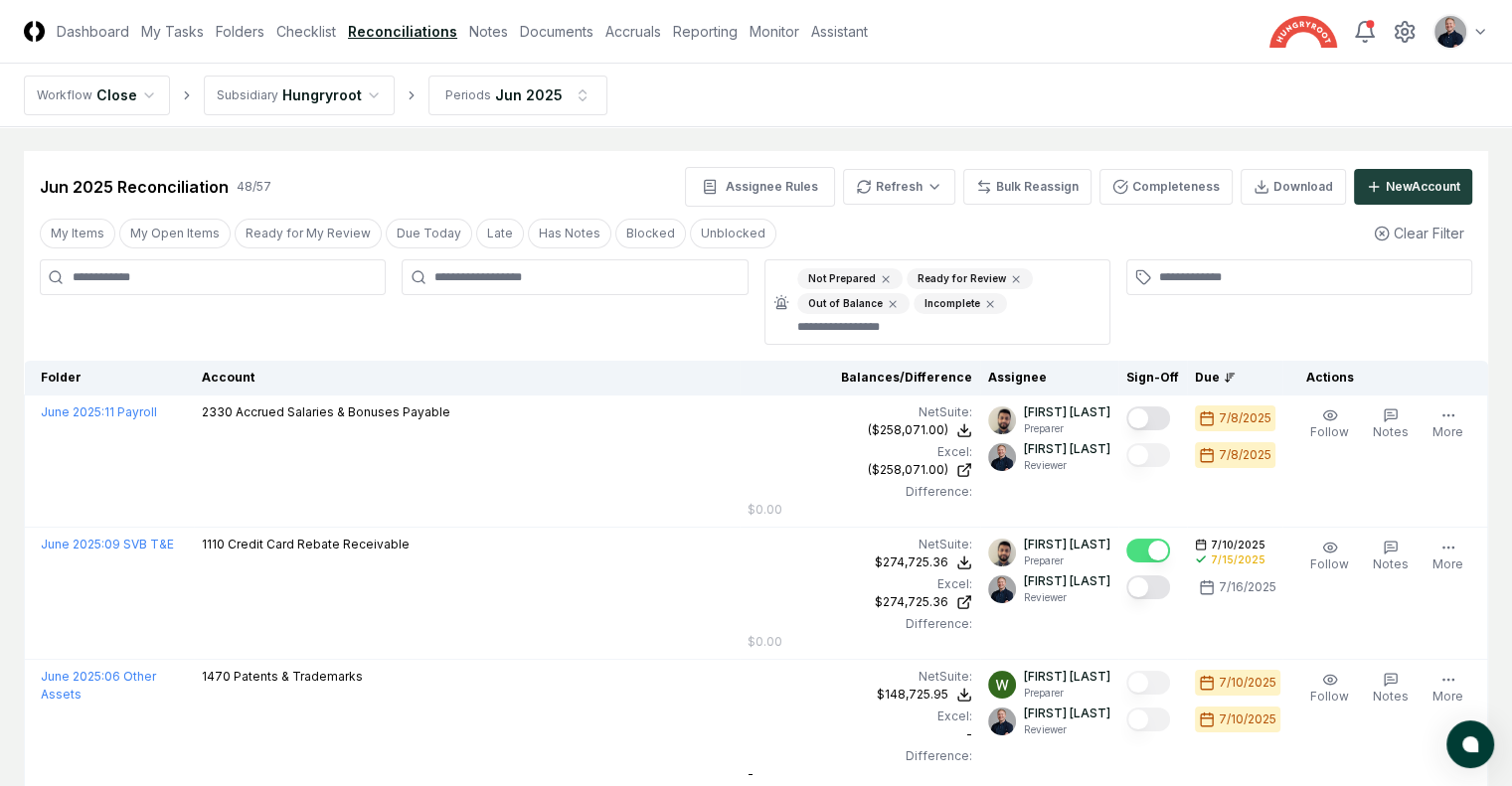 click on "Close Subsidiary Hungryroot Periods [MONTH] [YEAR] Cancel Reassign [MONTH] [YEAR] Reconciliation 46 / 46 Assignee Rules Refresh Bulk Reassign Completeness Download New   Account My Items My Open Items Ready for My Review Due Today Late Has Notes Blocked Unblocked Clear Filter Folder Account Balances/Difference Per  NetSuite Per Excel Difference Assignee Sign-Off   Due Actions [MONTH] [YEAR] :  11 Payroll 2330   Accrued Salaries & Bonuses Payable NetSuite : ([AMOUNT]) Excel: ([AMOUNT]) Difference: $0.00 ([AMOUNT]) ([AMOUNT]) $0.00 [PERSON] Preparer [PERSON] Reviewer [DATE] [DATE] Follow Notes Edit Task More [MONTH] [YEAR] :  09 SVB T&E 1110   Credit Card Rebate Receivable NetSuite : [AMOUNT] Excel: [AMOUNT] Difference: $0.00 [AMOUNT] [AMOUNT] $0.00 [PERSON] Preparer [PERSON] Reviewer [DATE] [DATE] [DATE] Follow Notes Edit Task More [MONTH] [YEAR] :  06 Other Assets 1470   Patents & Trademarks NetSuite : [AMOUNT] Excel: - Difference: - [AMOUNT] Missing [PERSON] Preparer" at bounding box center [756, 3471] 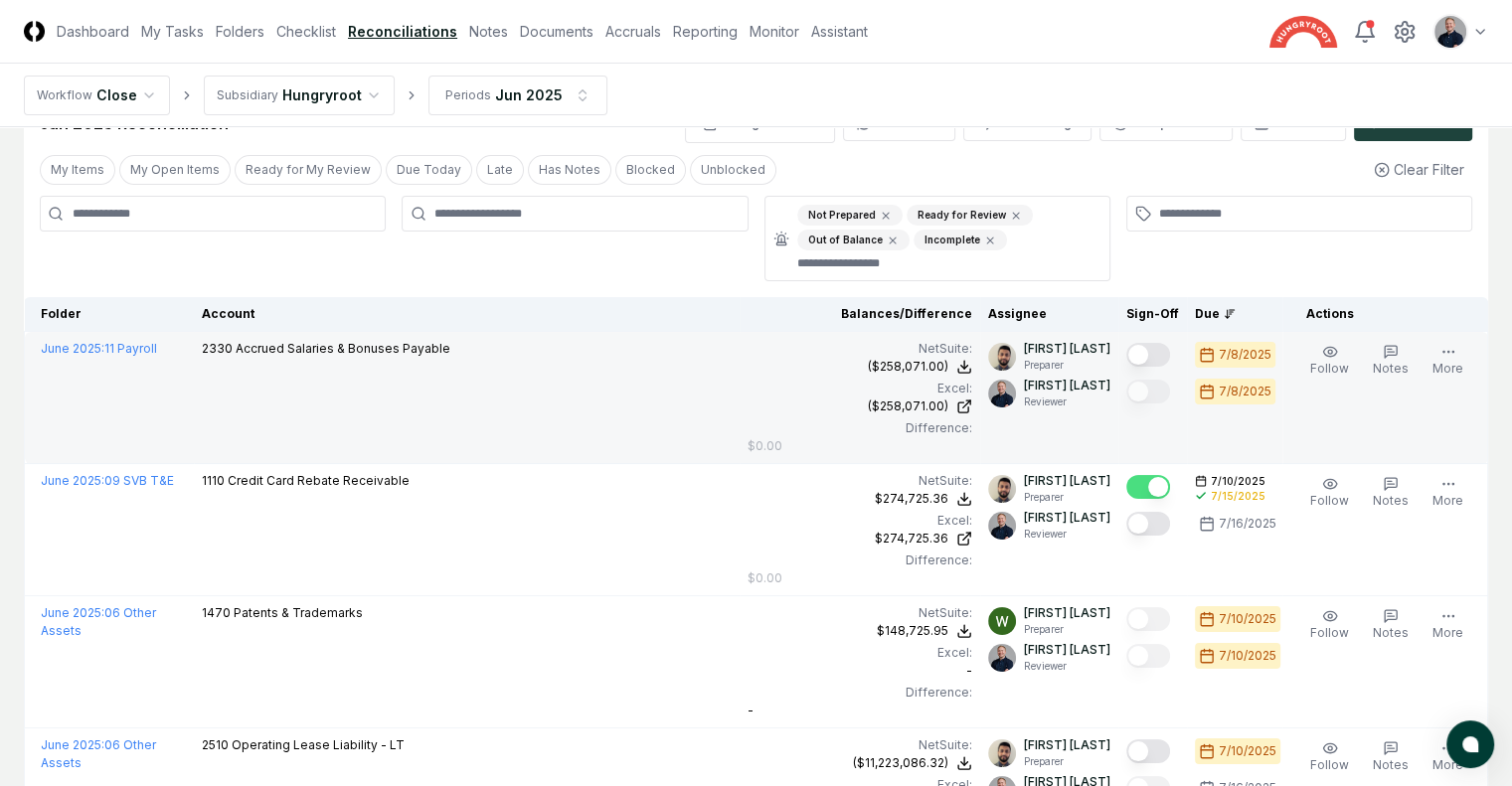scroll, scrollTop: 99, scrollLeft: 0, axis: vertical 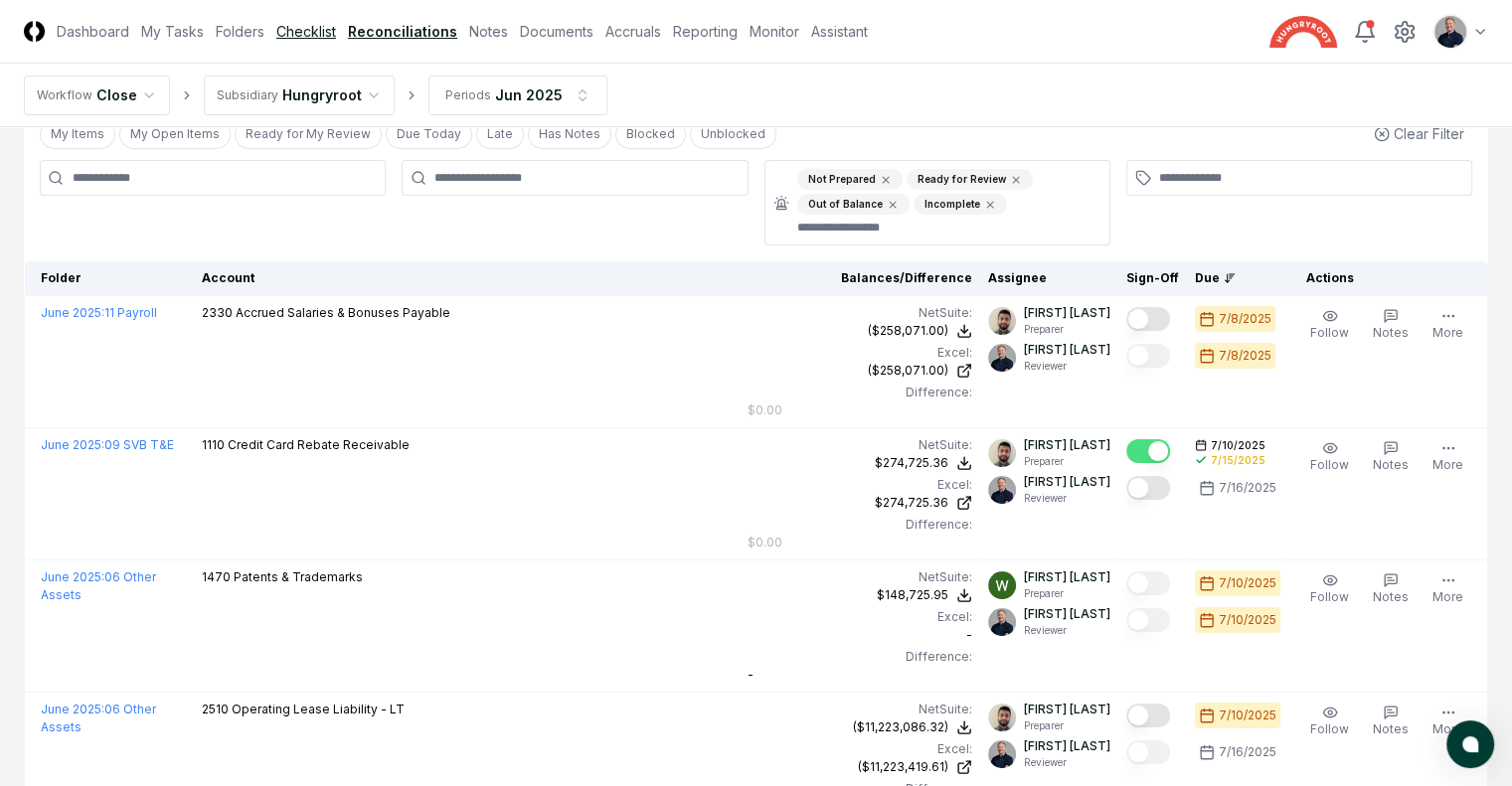 click on "Checklist" at bounding box center (306, 31) 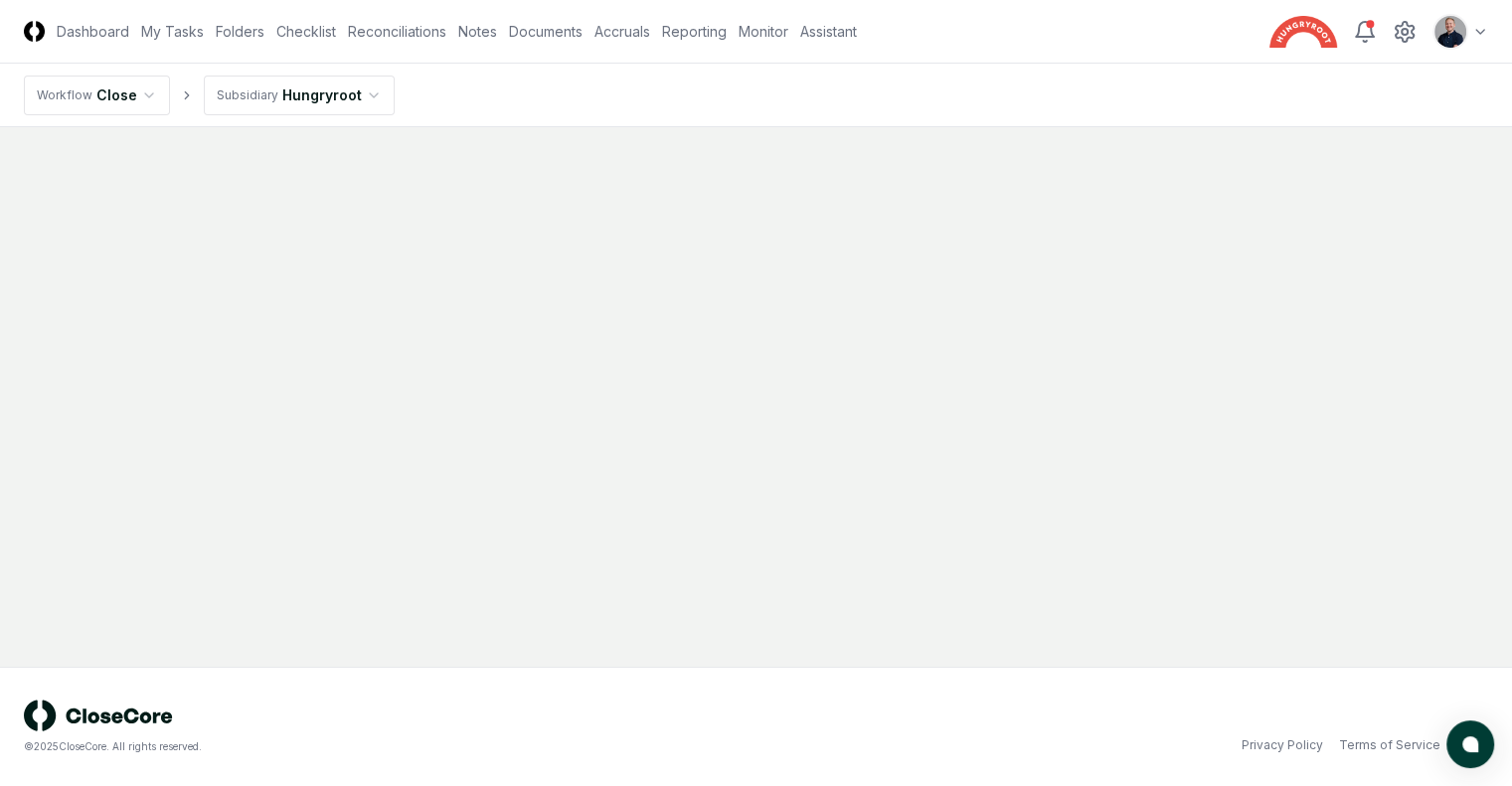 scroll, scrollTop: 0, scrollLeft: 0, axis: both 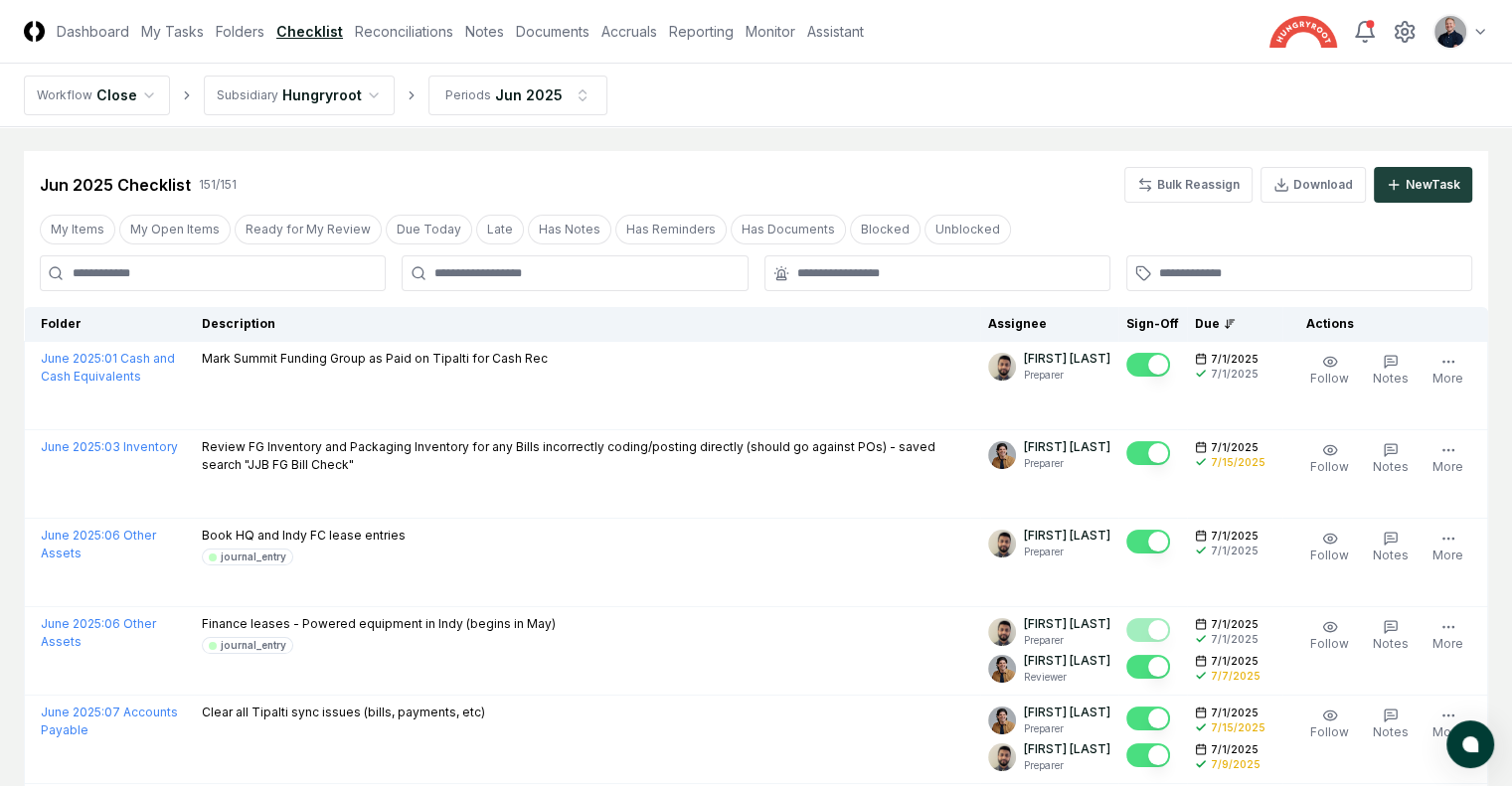 click at bounding box center [937, 273] 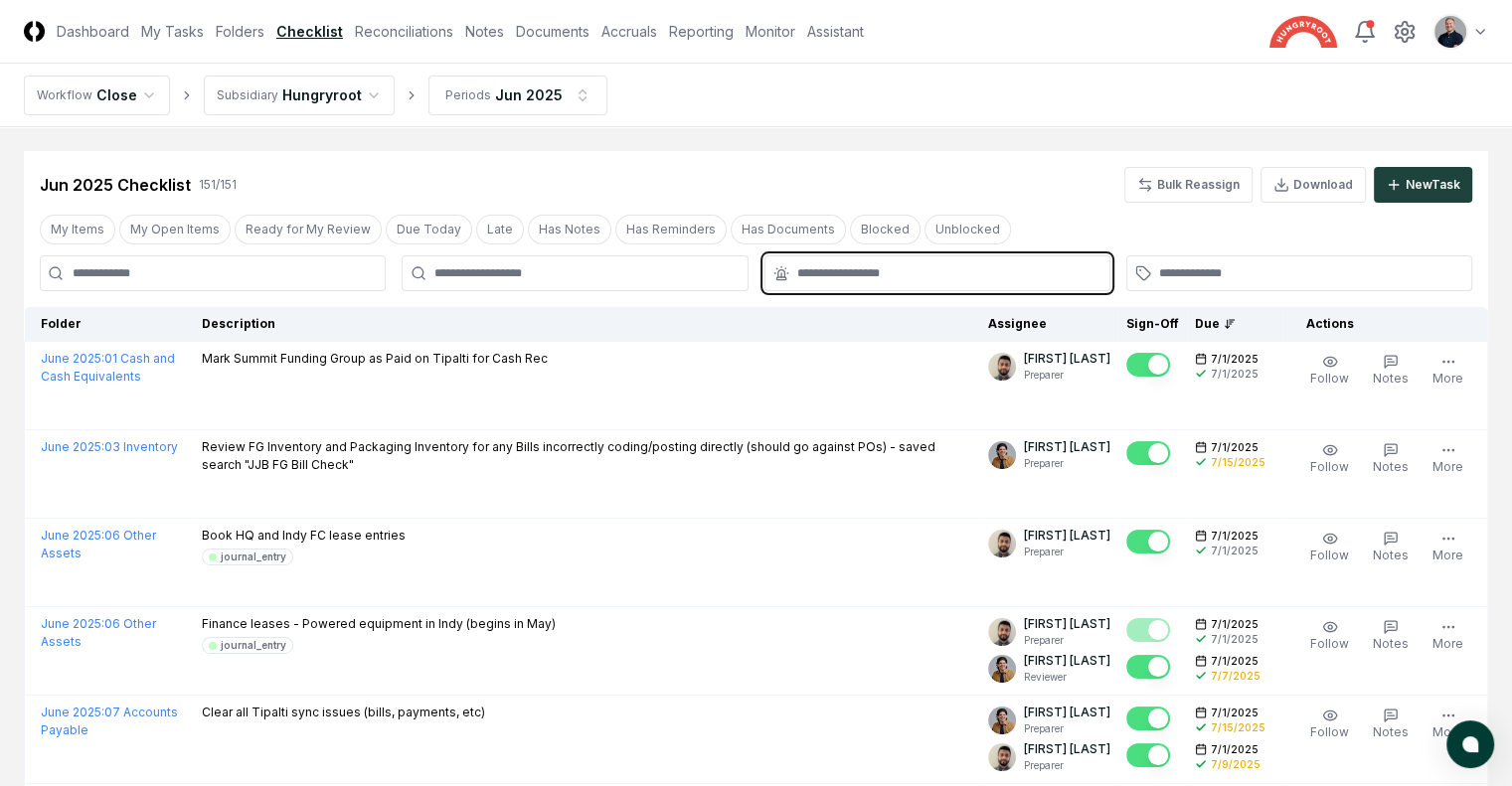 click at bounding box center [947, 273] 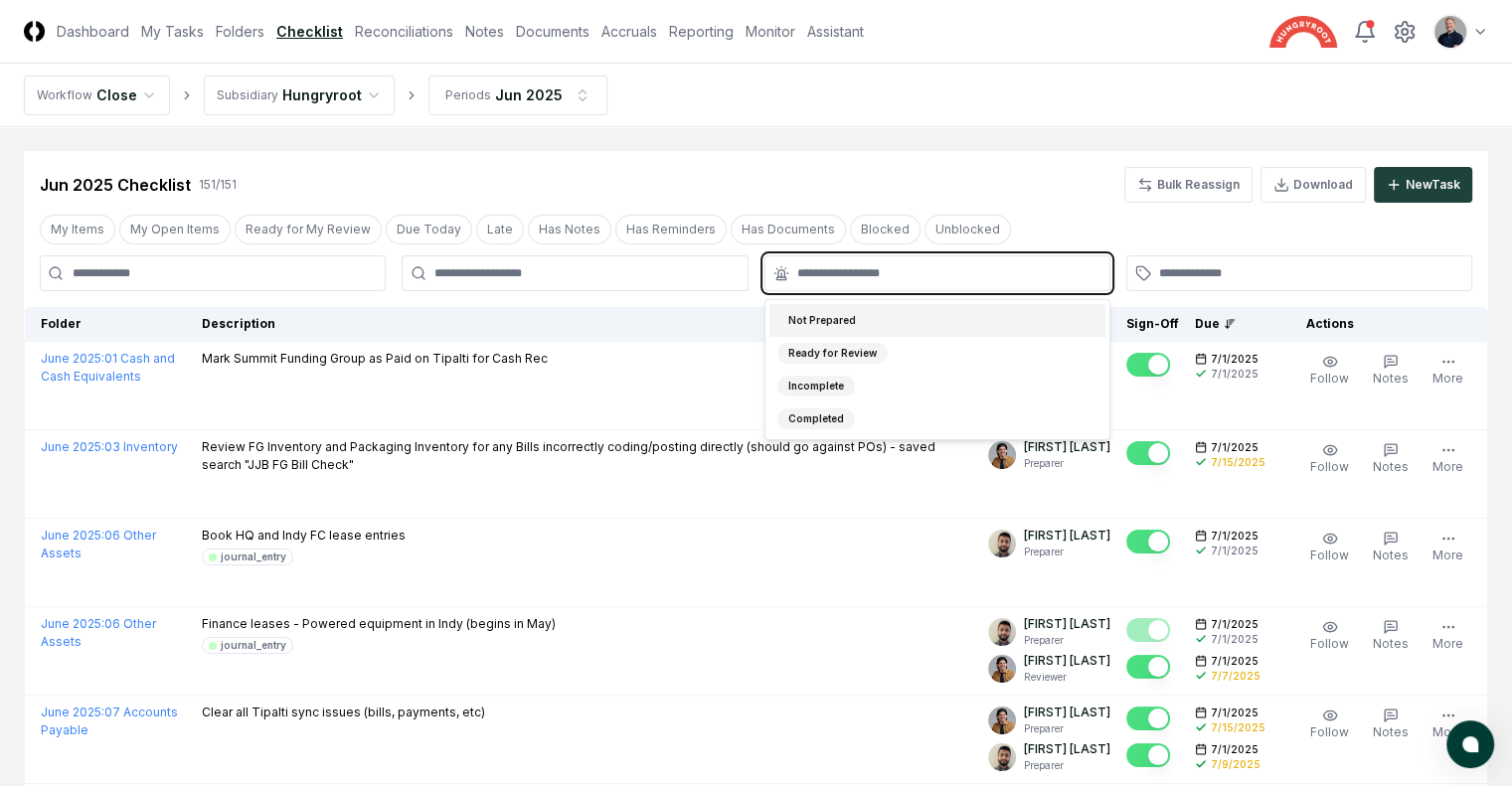 click on "Not Prepared" at bounding box center [937, 320] 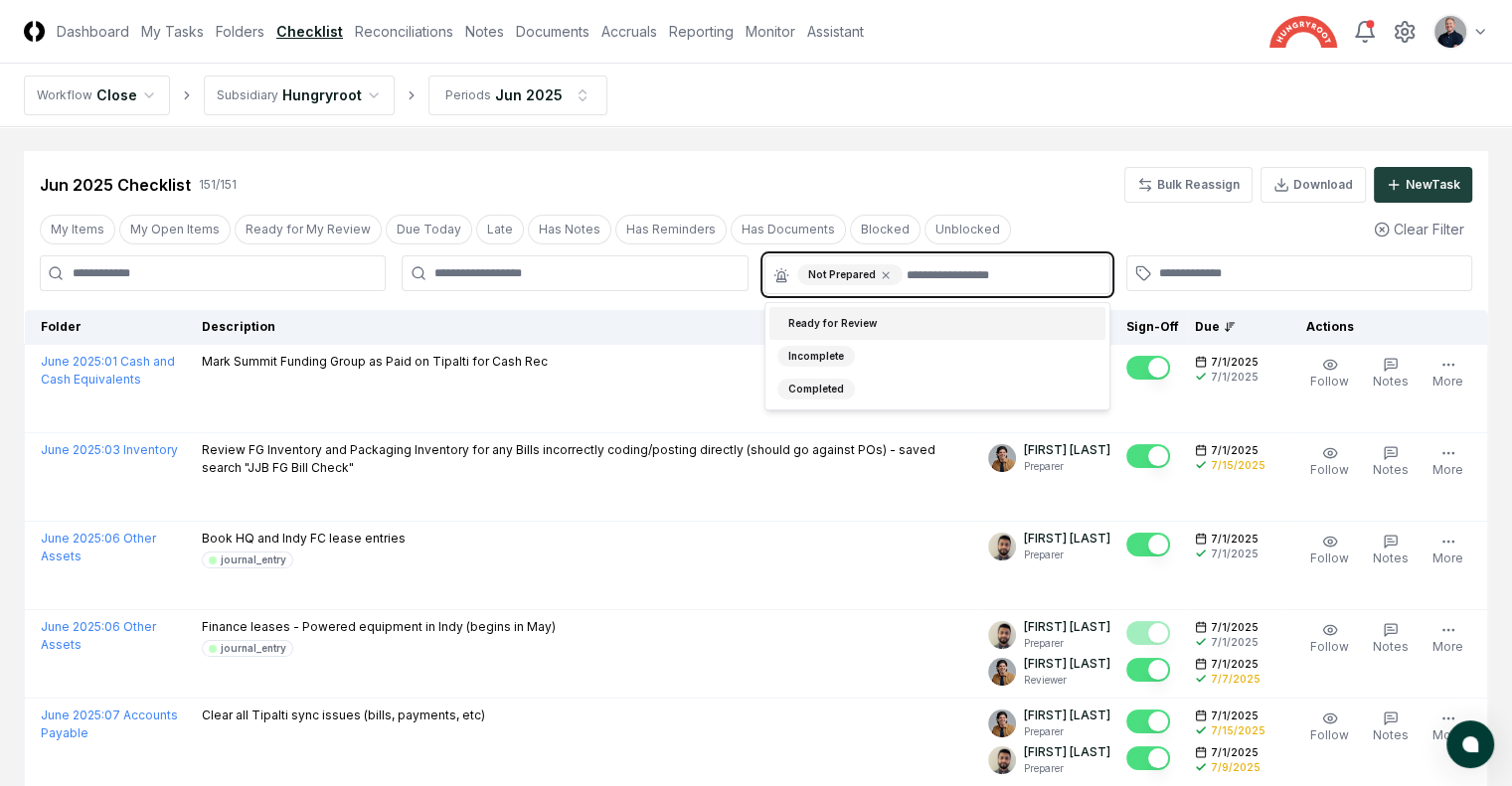 click on "Ready for Review" at bounding box center [937, 323] 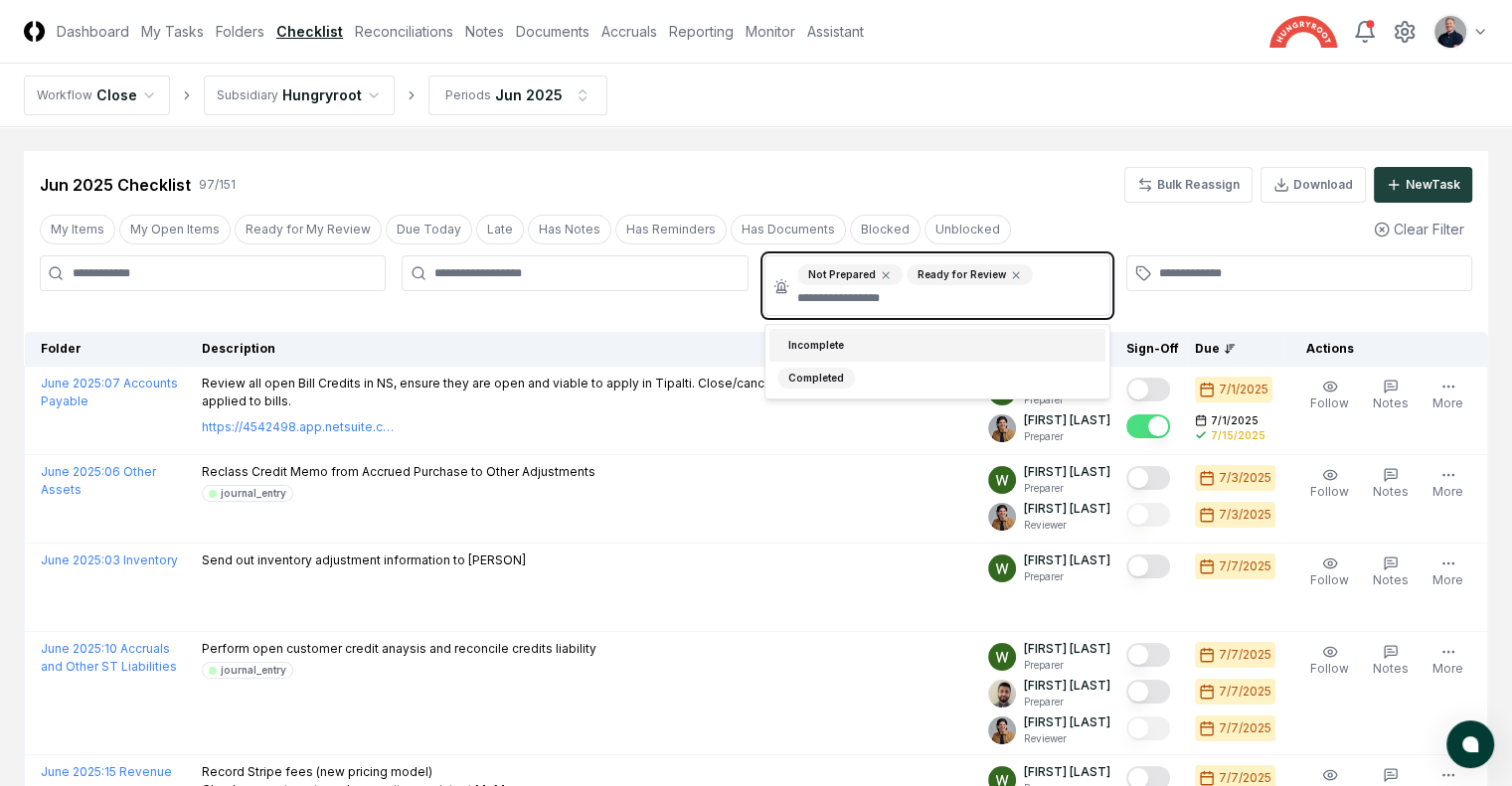 click on "Incomplete" at bounding box center [937, 345] 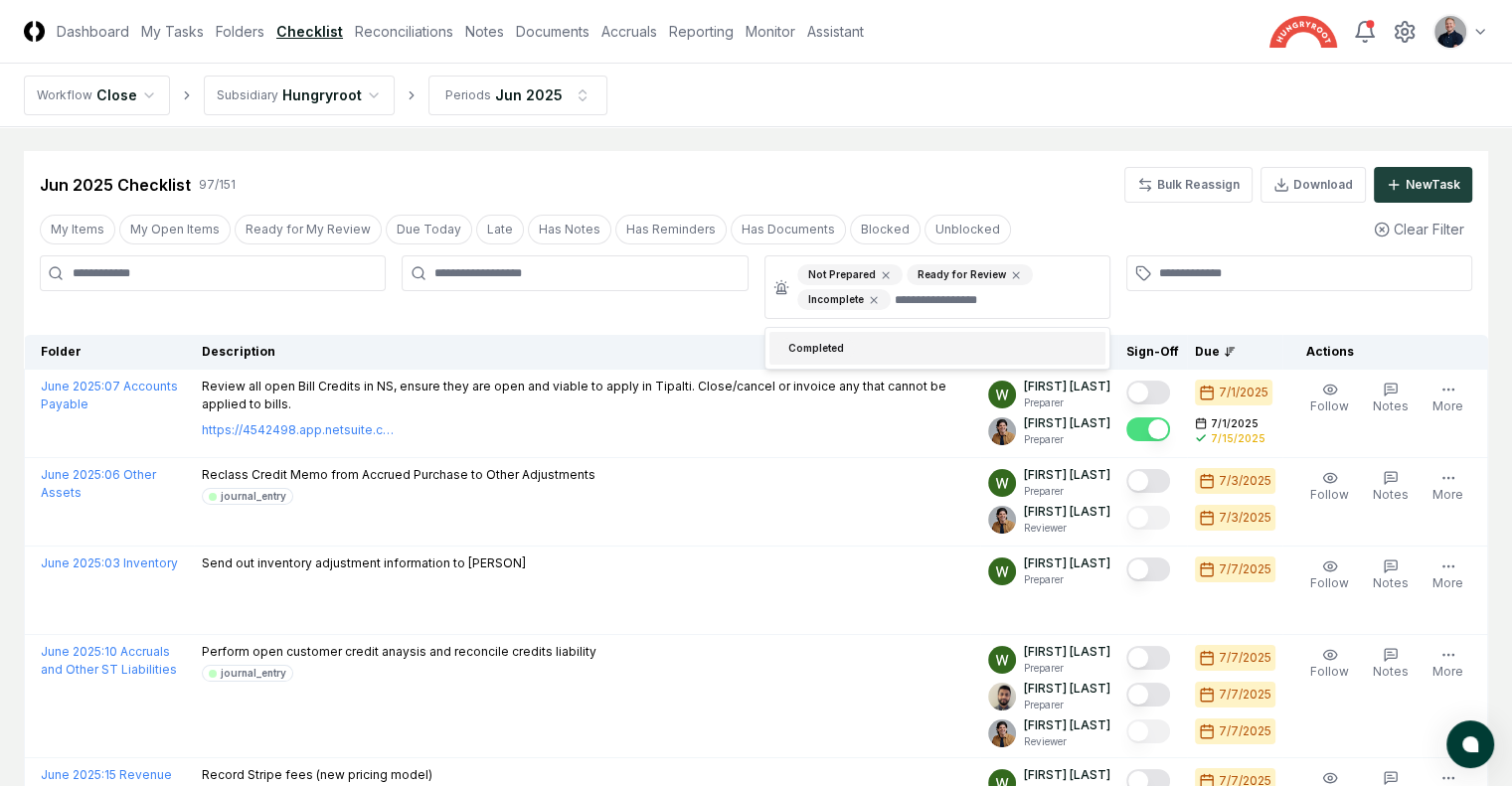 click on "Jun [YEAR] Checklist 97 / 151 Bulk Reassign Download New   Task" at bounding box center (756, 185) 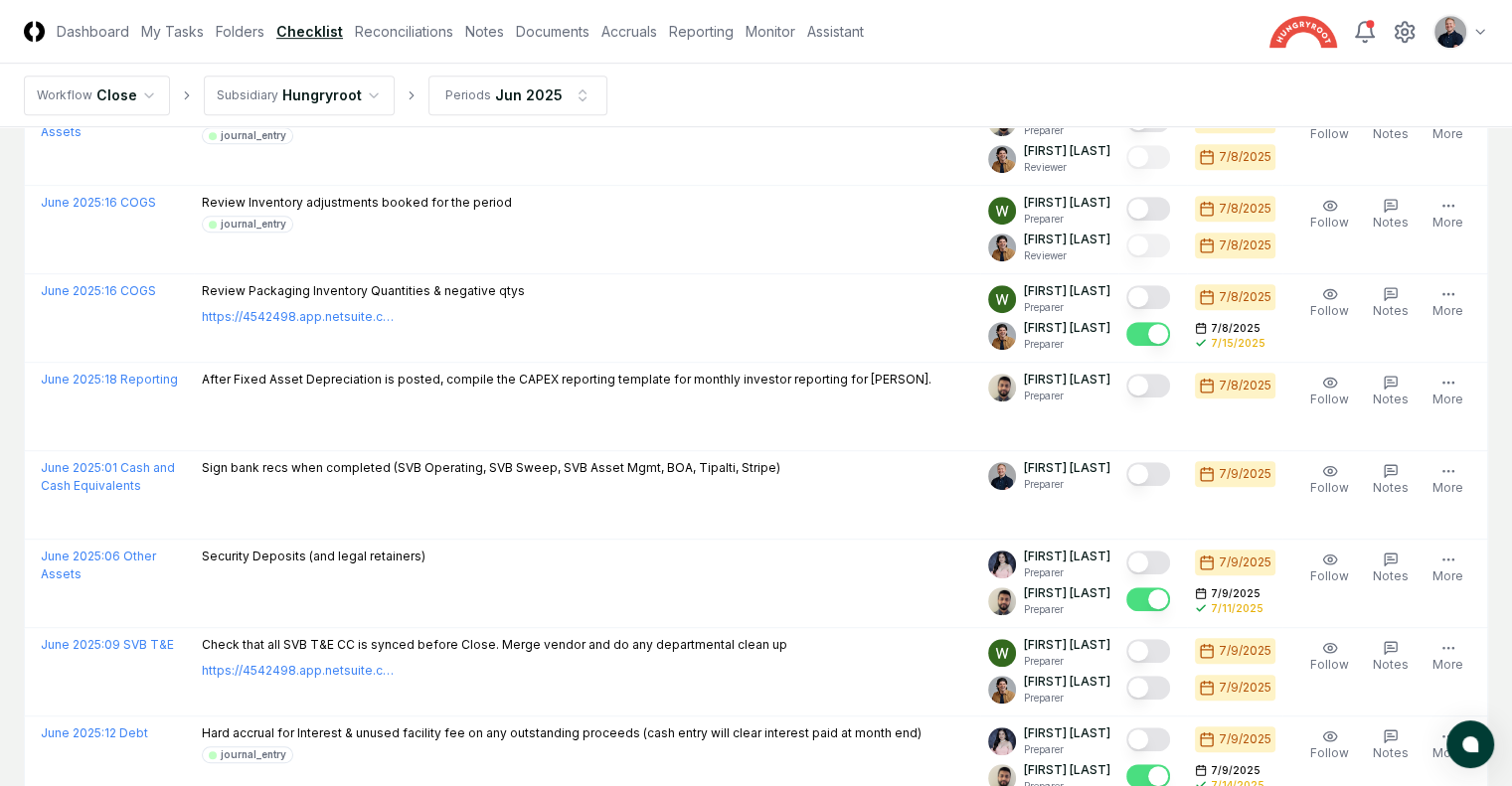 scroll, scrollTop: 1192, scrollLeft: 0, axis: vertical 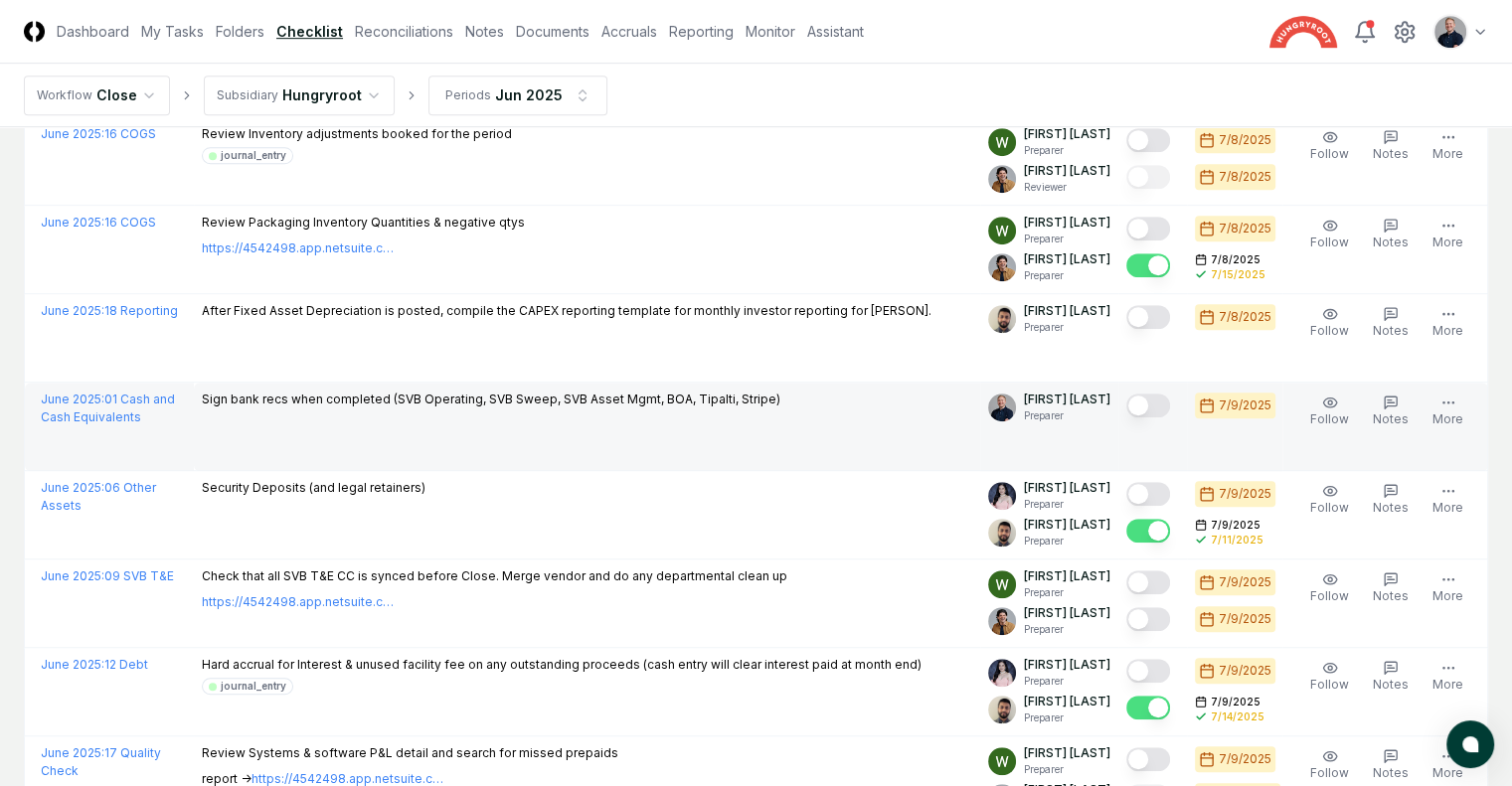 click at bounding box center [1148, 405] 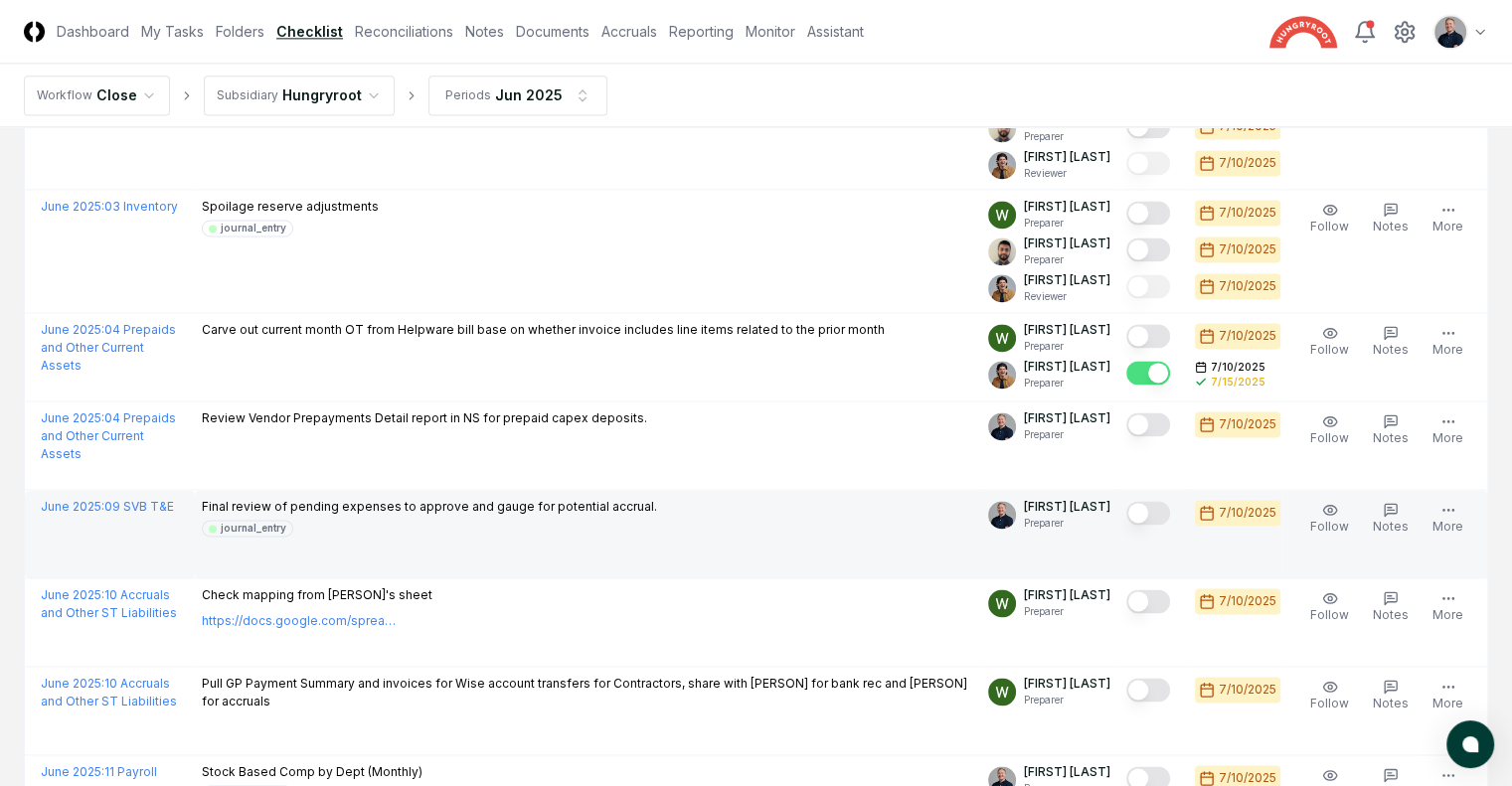 scroll, scrollTop: 2782, scrollLeft: 0, axis: vertical 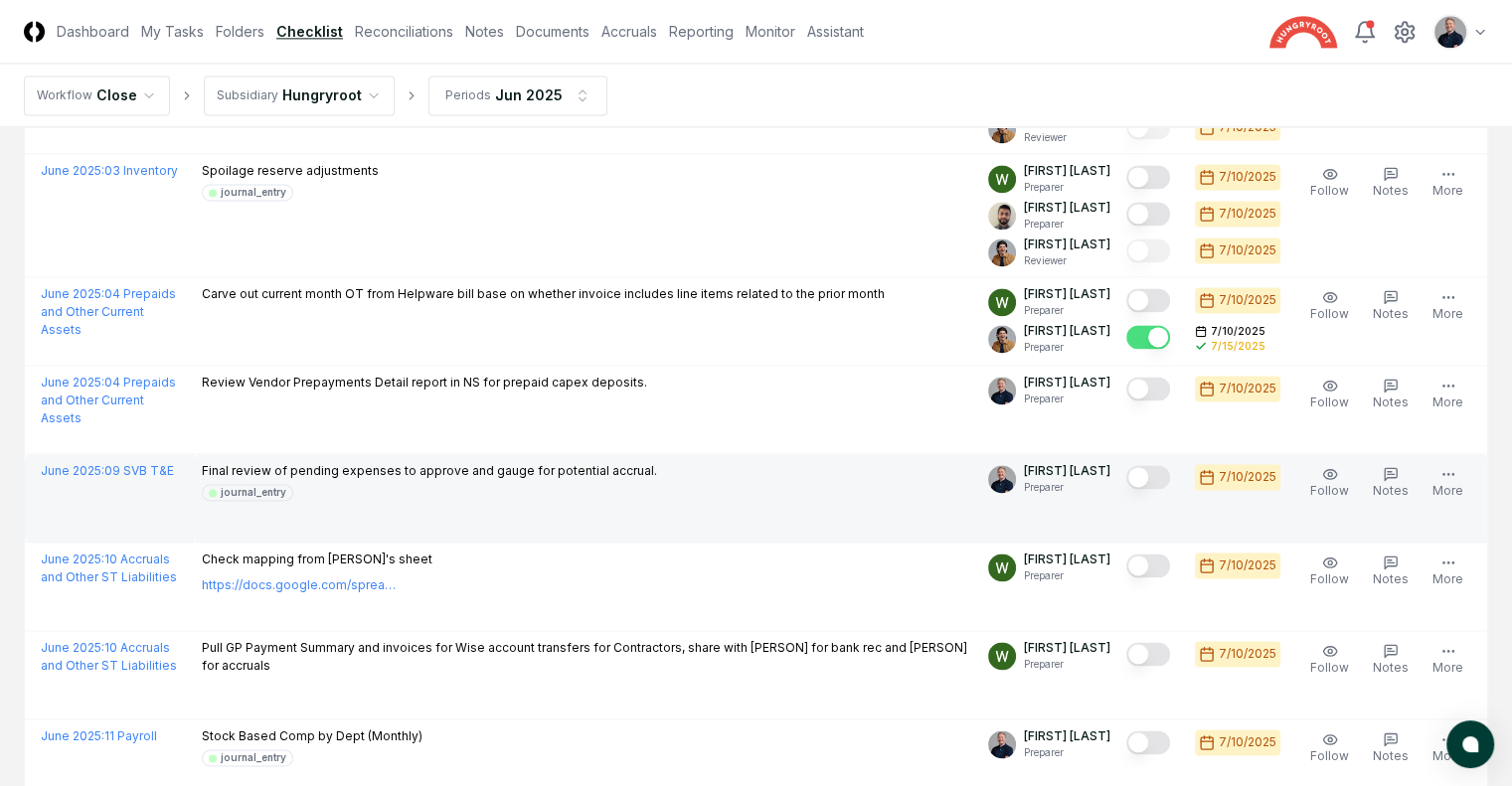 click at bounding box center [1148, 477] 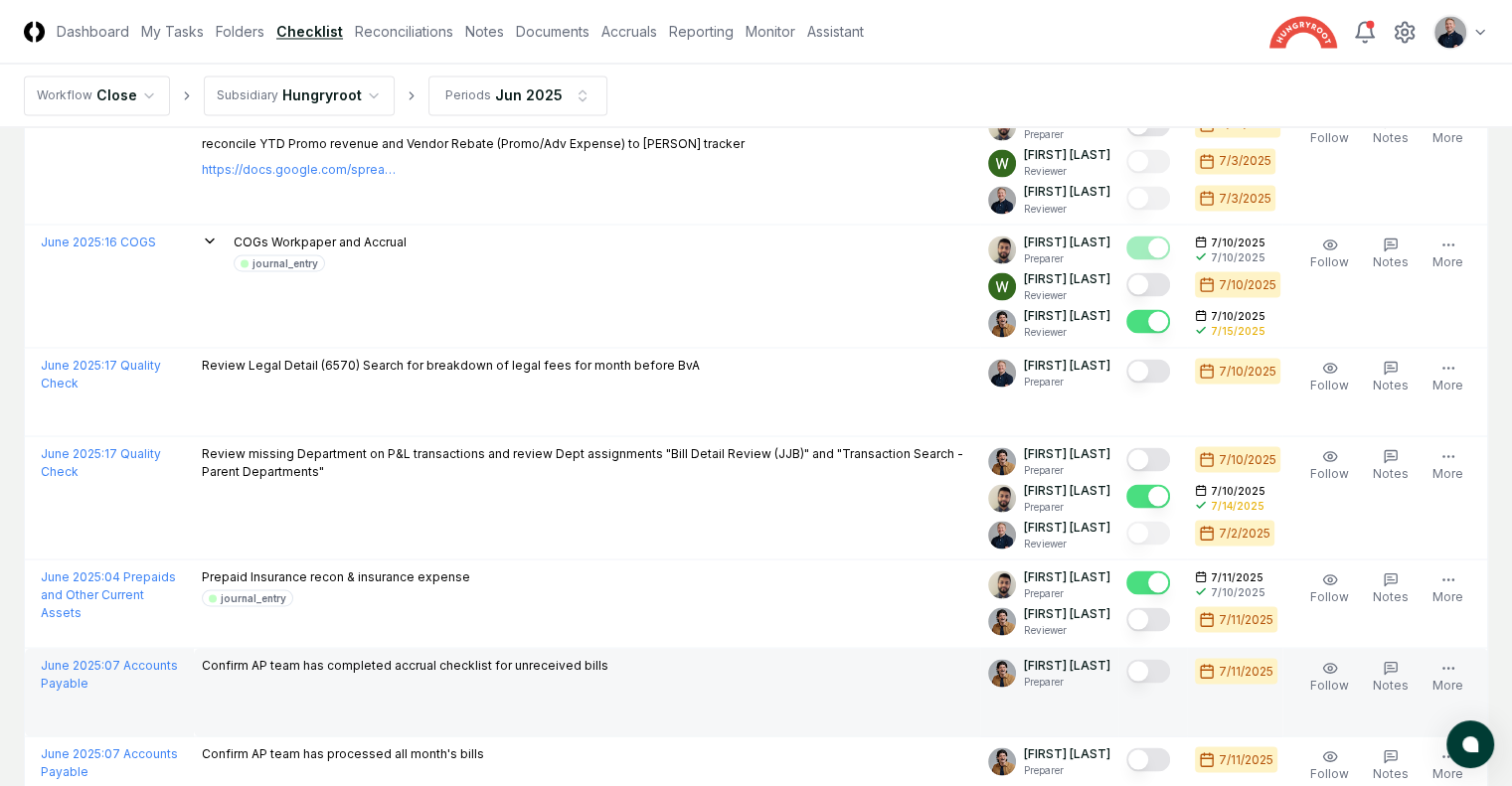 scroll, scrollTop: 3776, scrollLeft: 0, axis: vertical 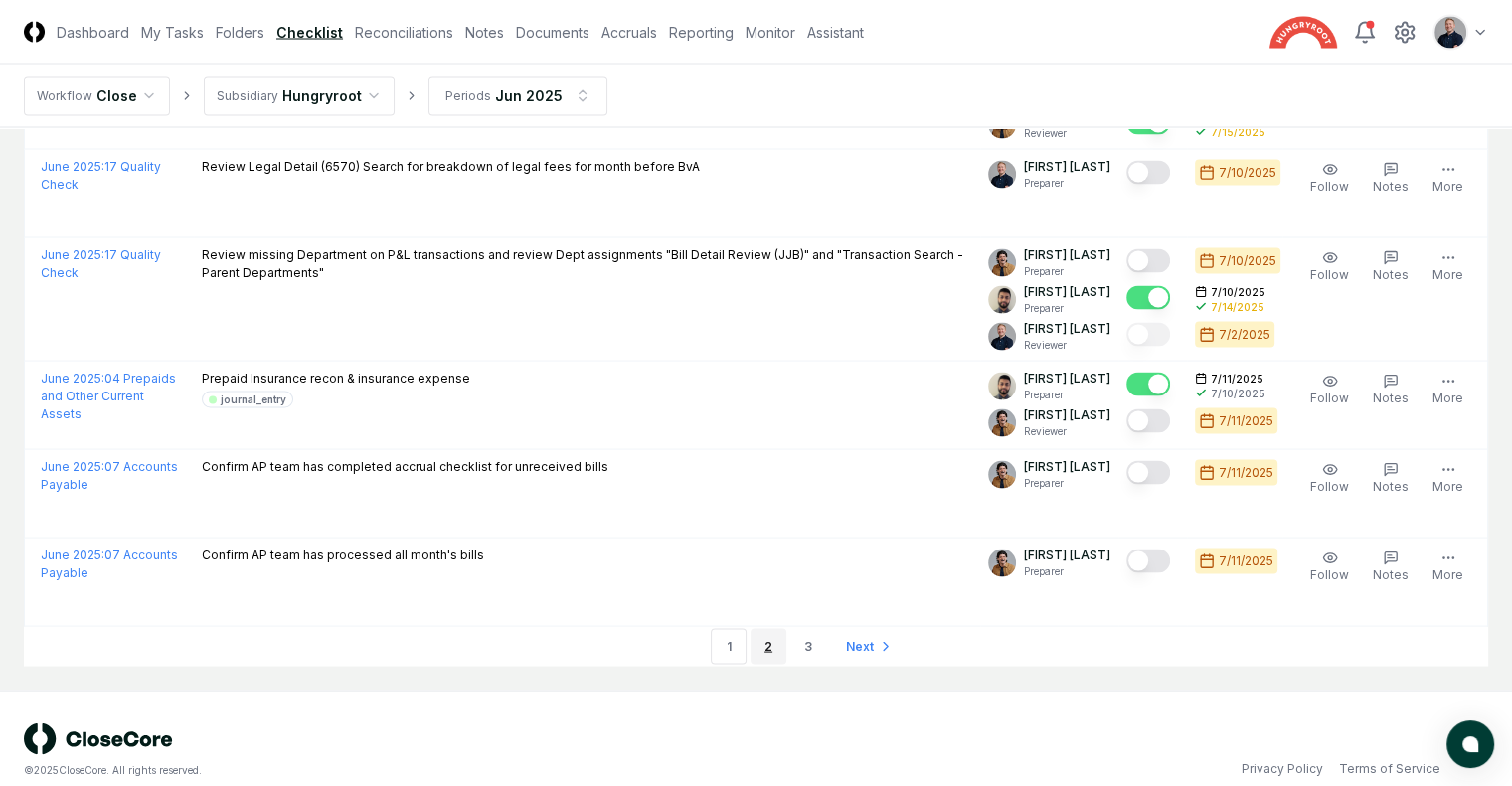 click on "2" at bounding box center (768, 646) 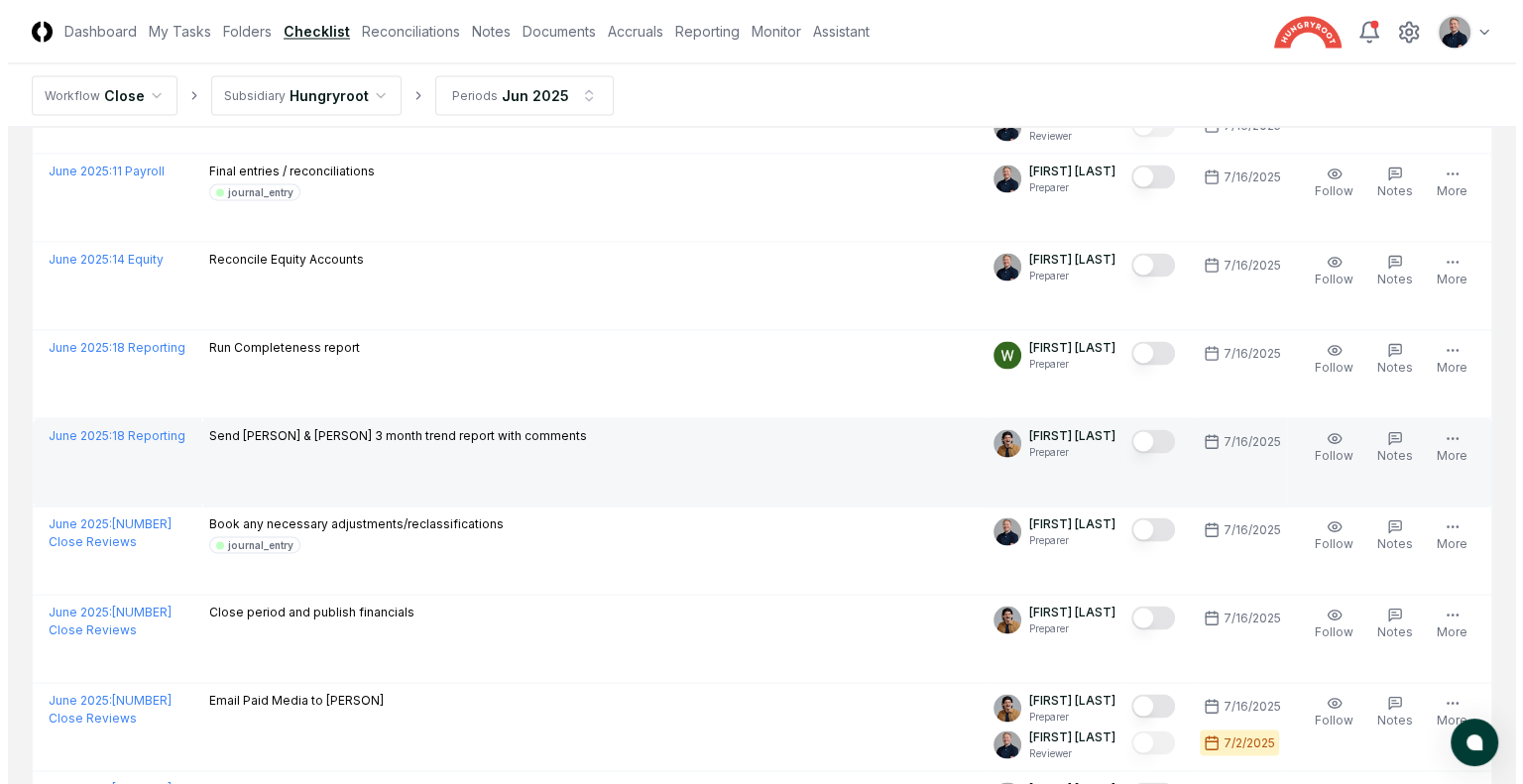 scroll, scrollTop: 3667, scrollLeft: 0, axis: vertical 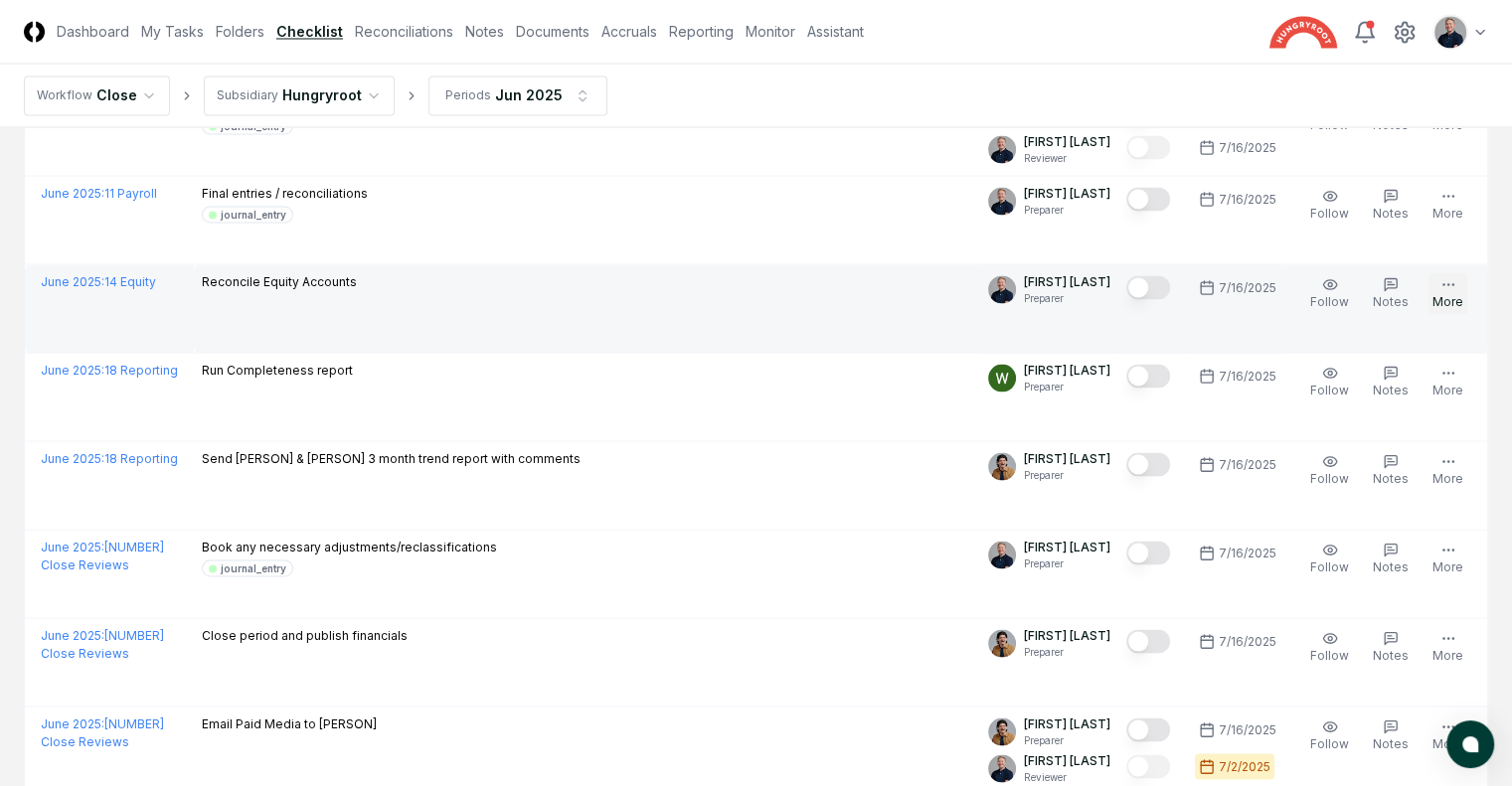 click on "More" at bounding box center [1447, 293] 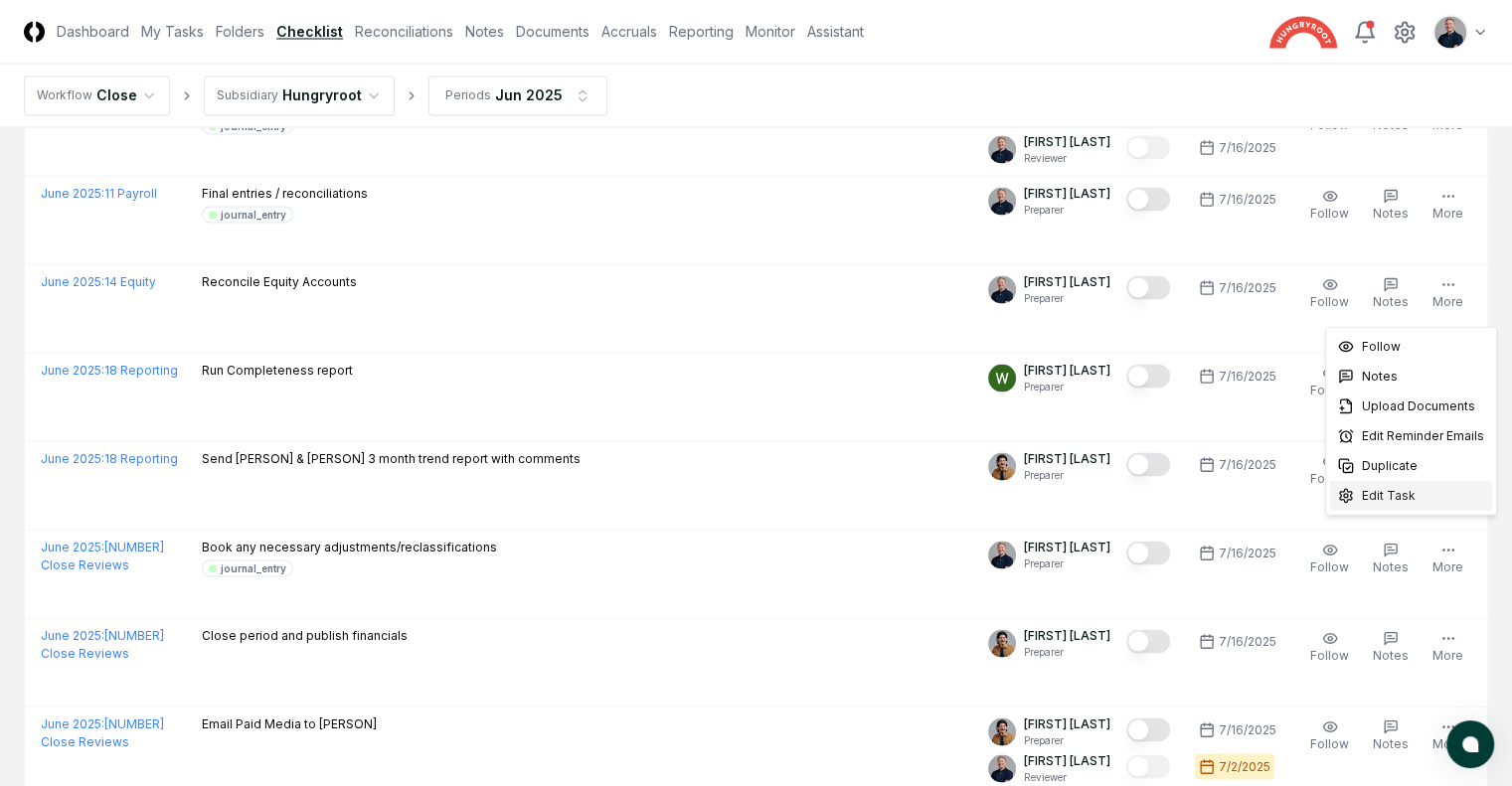 click on "Edit Task" at bounding box center [1411, 496] 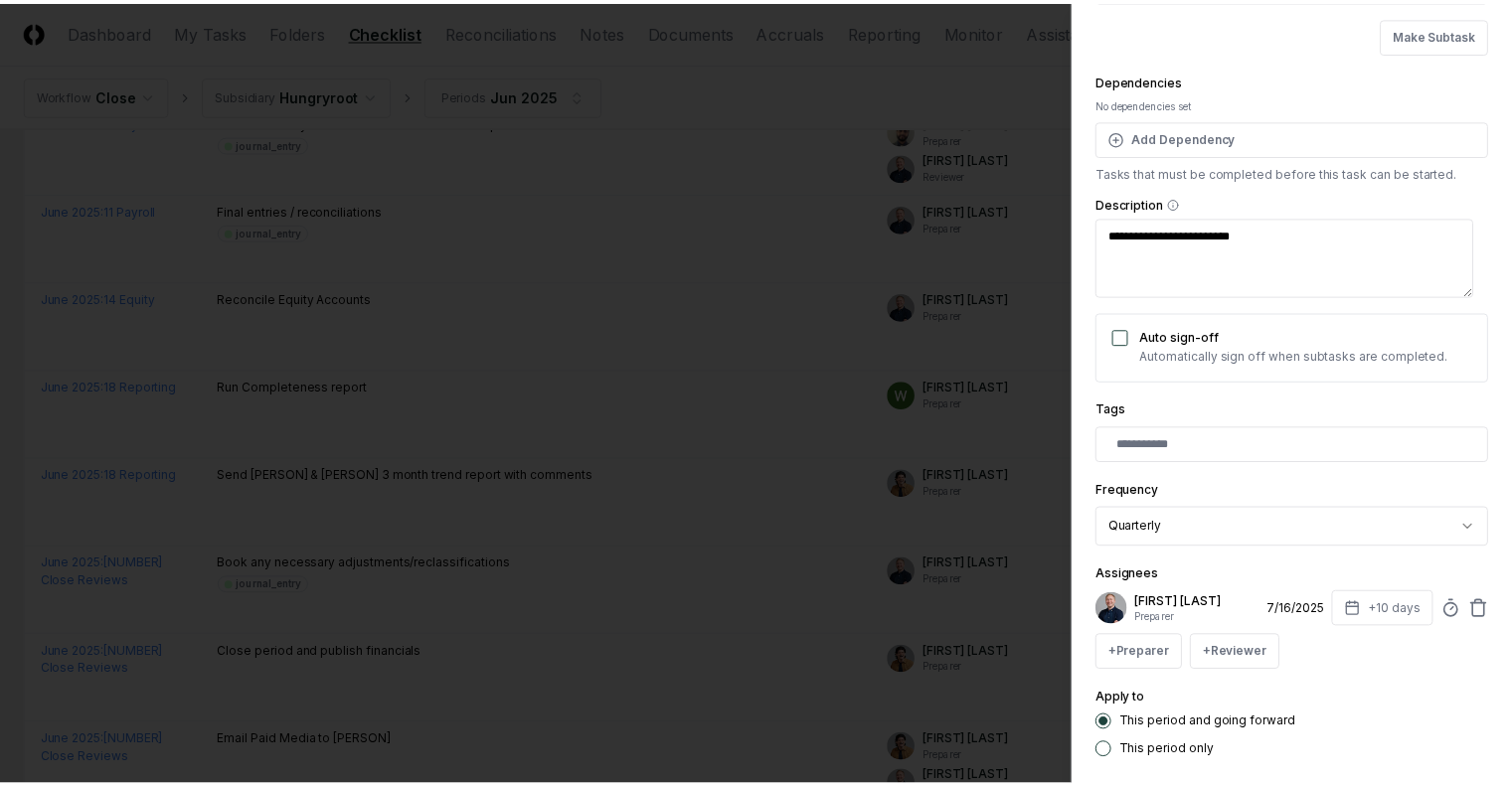 scroll, scrollTop: 247, scrollLeft: 0, axis: vertical 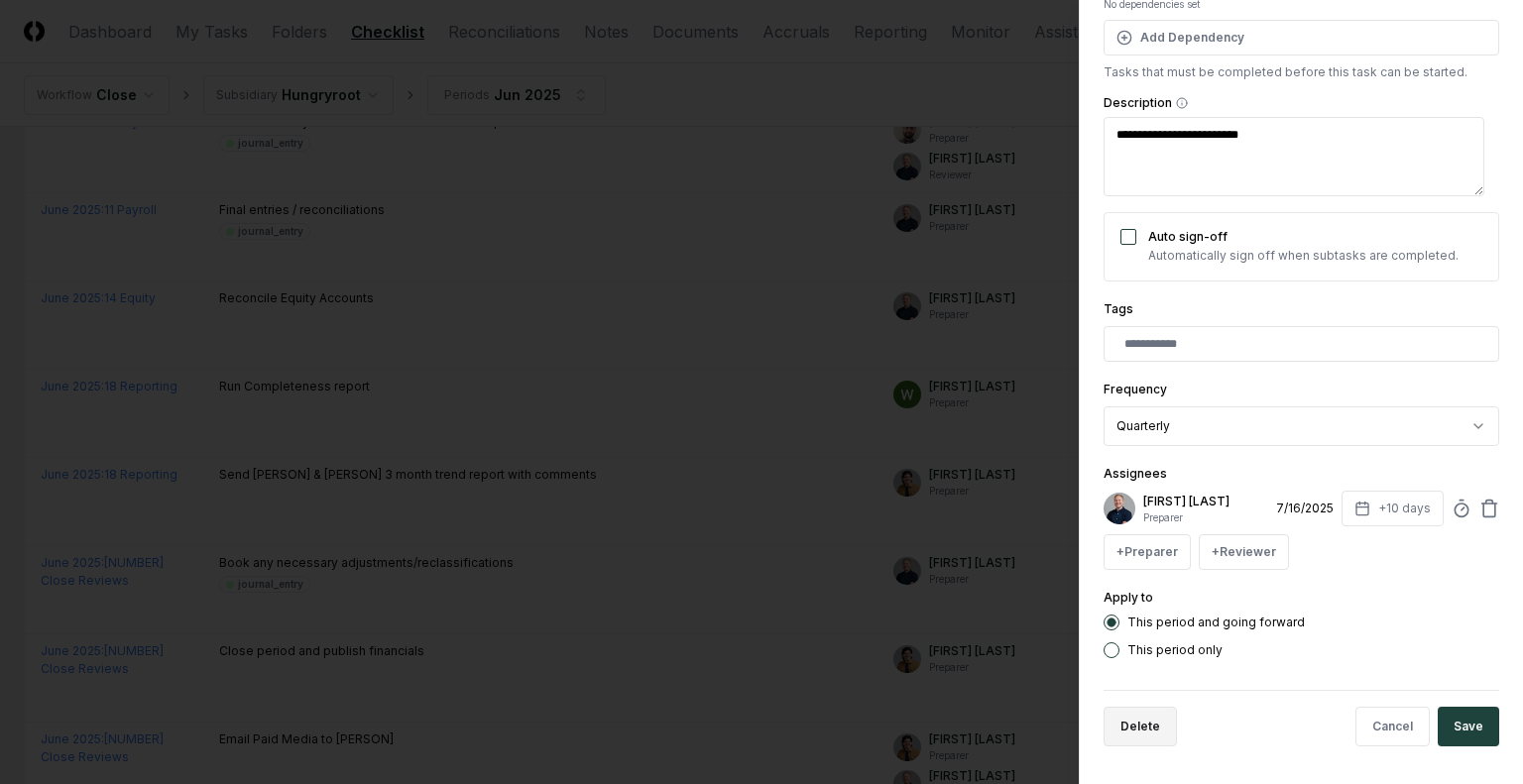 click on "Delete" at bounding box center (1140, 727) 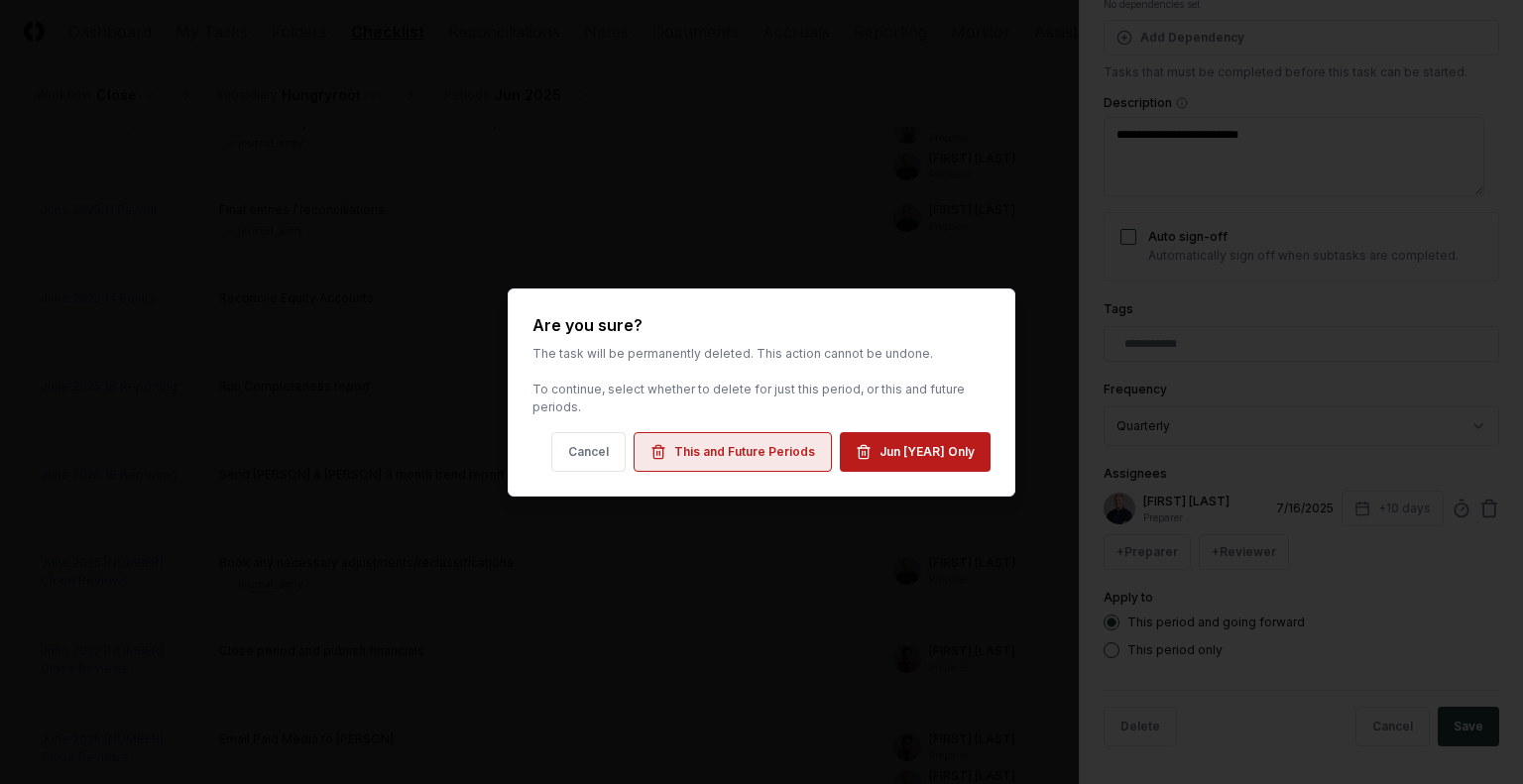 click on "This and Future Periods" at bounding box center (745, 452) 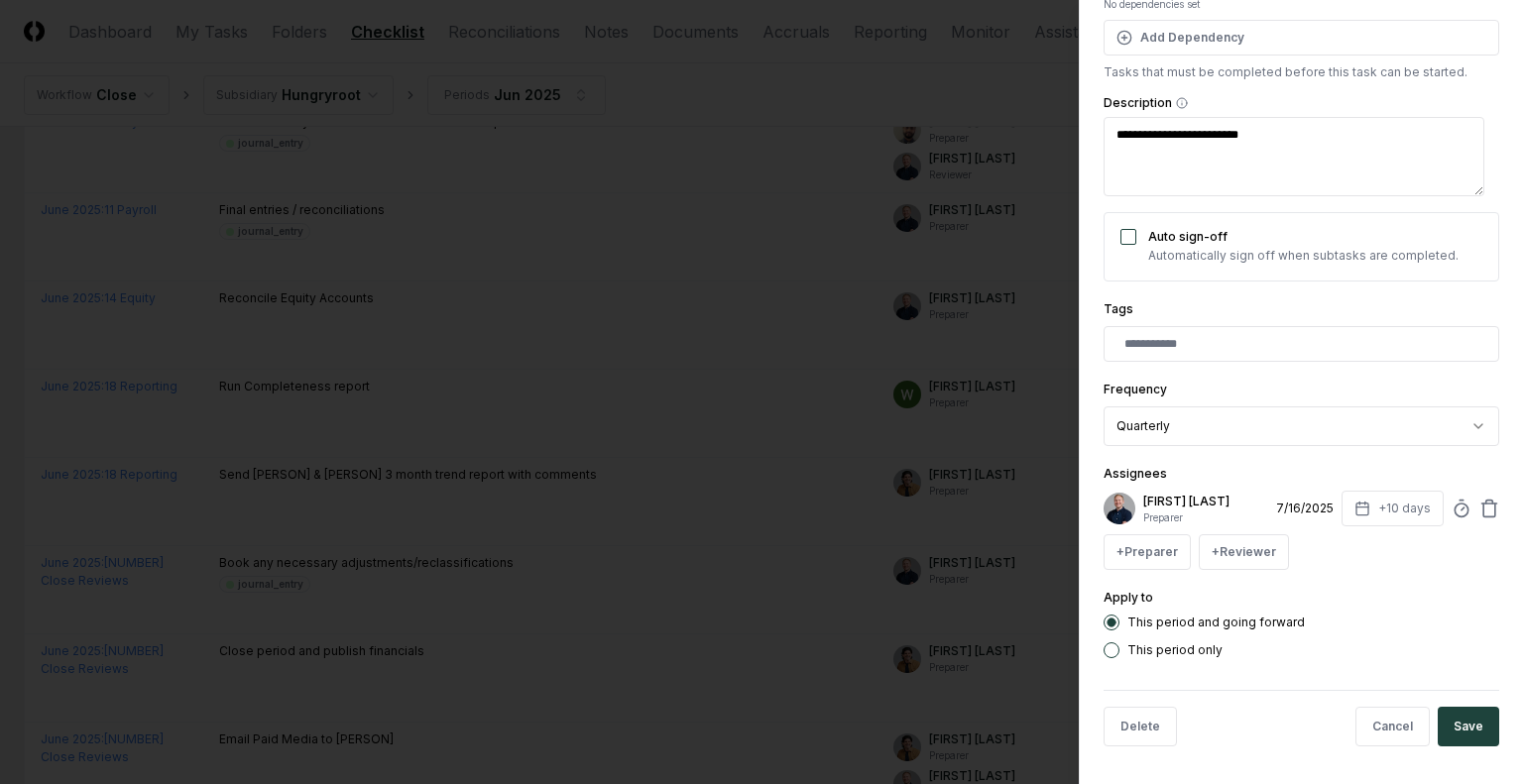 type on "*" 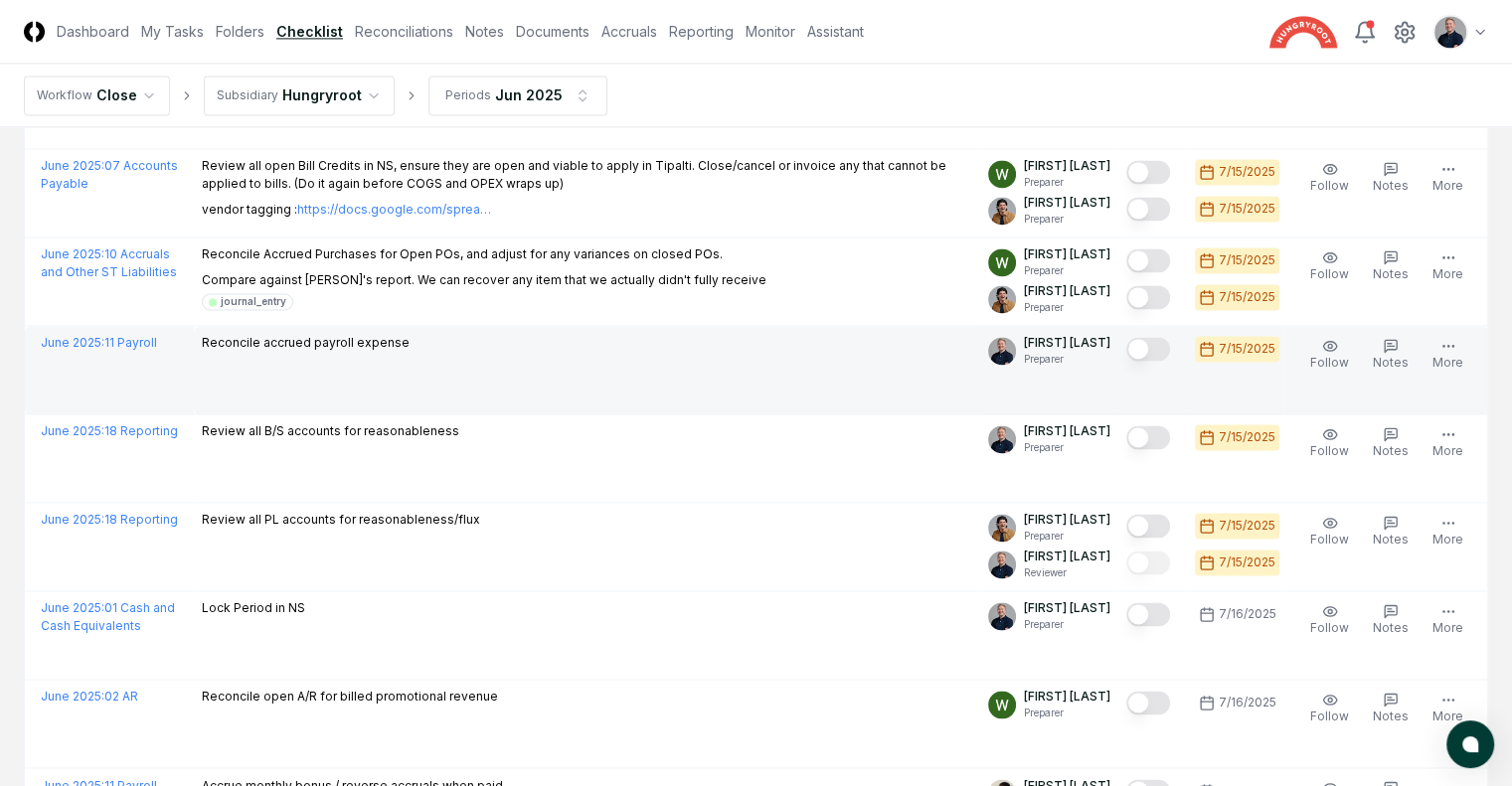 scroll, scrollTop: 2882, scrollLeft: 0, axis: vertical 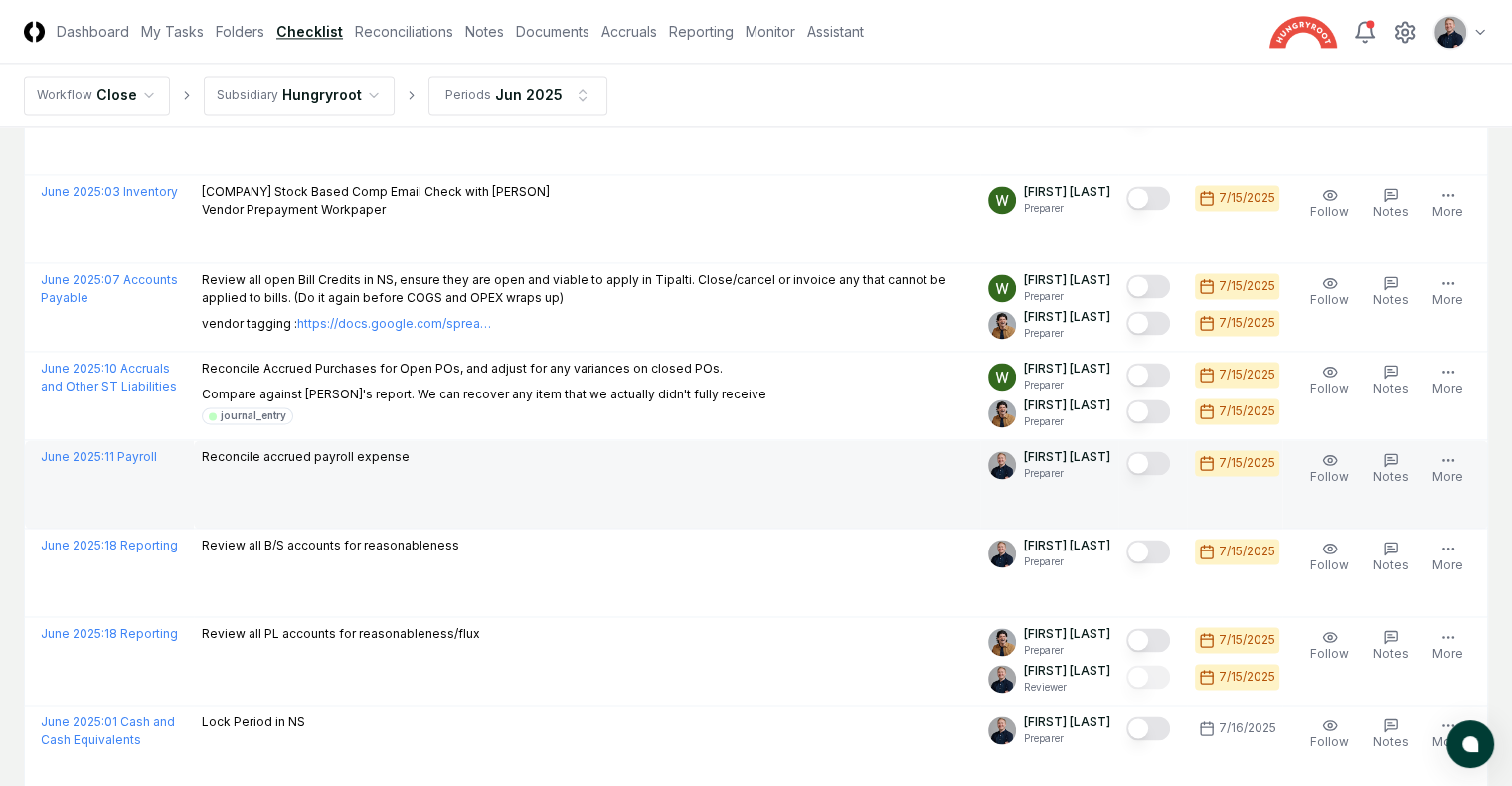 click at bounding box center [1148, 463] 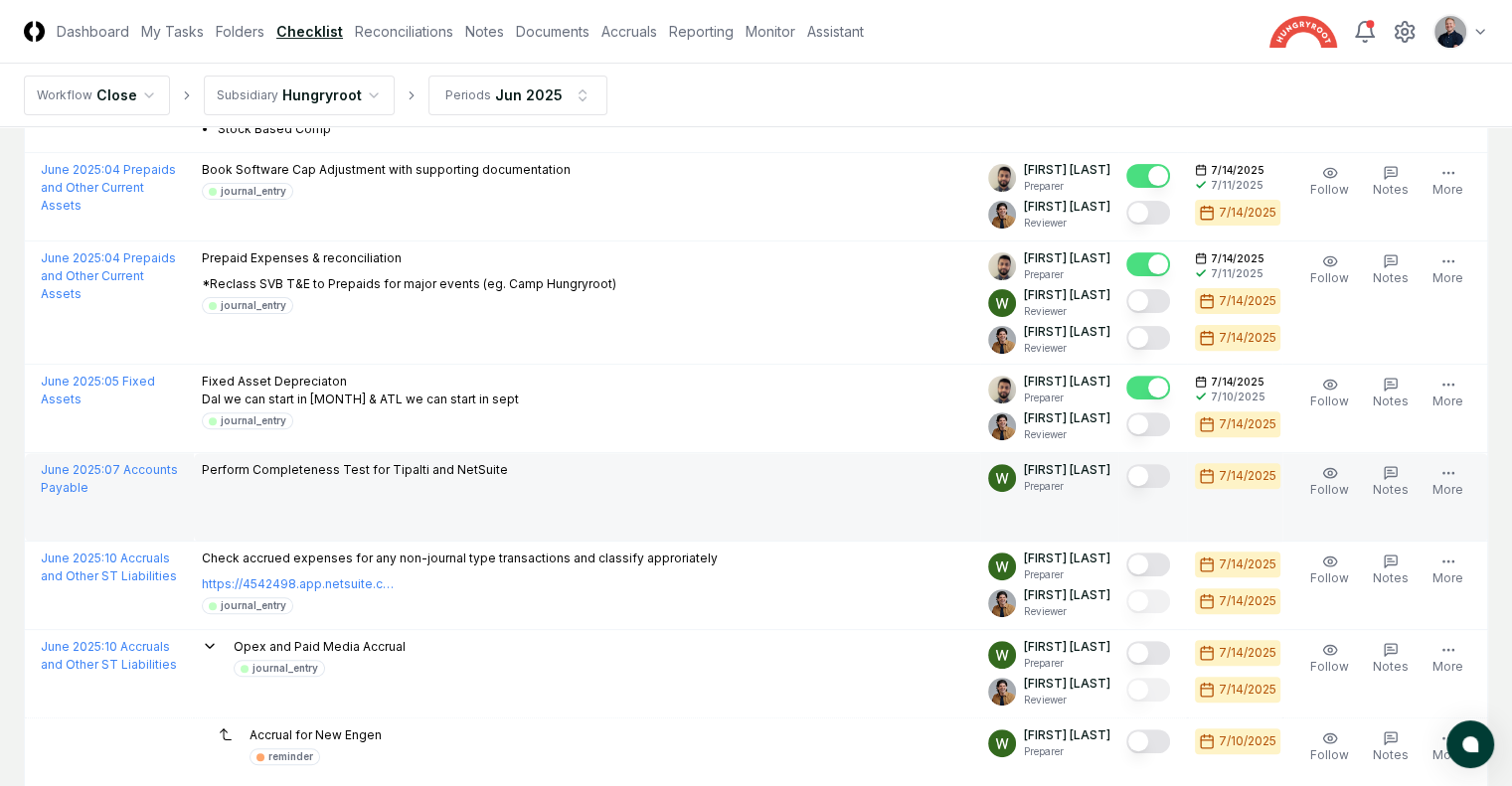 scroll, scrollTop: 199, scrollLeft: 0, axis: vertical 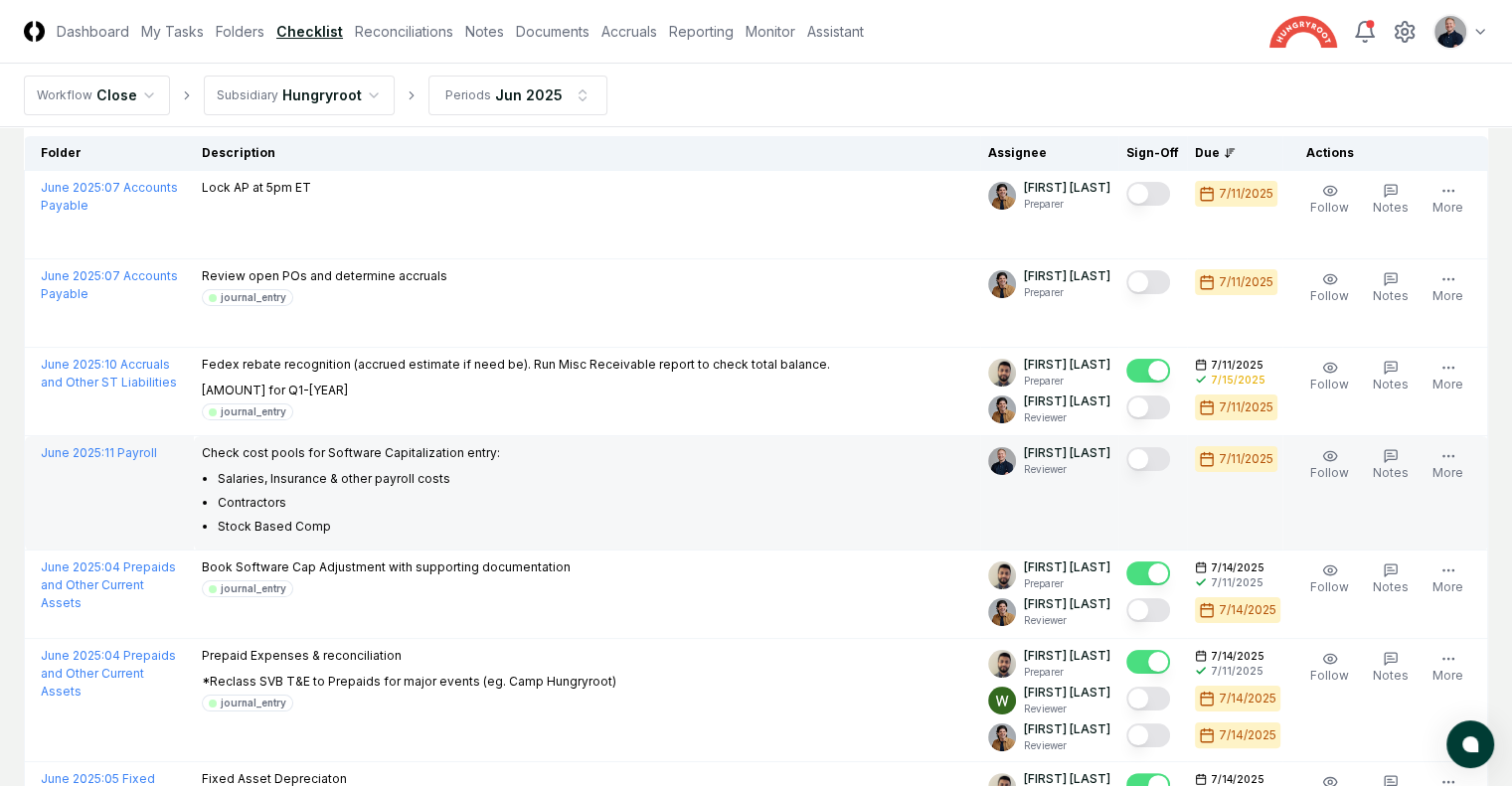 click at bounding box center [1148, 459] 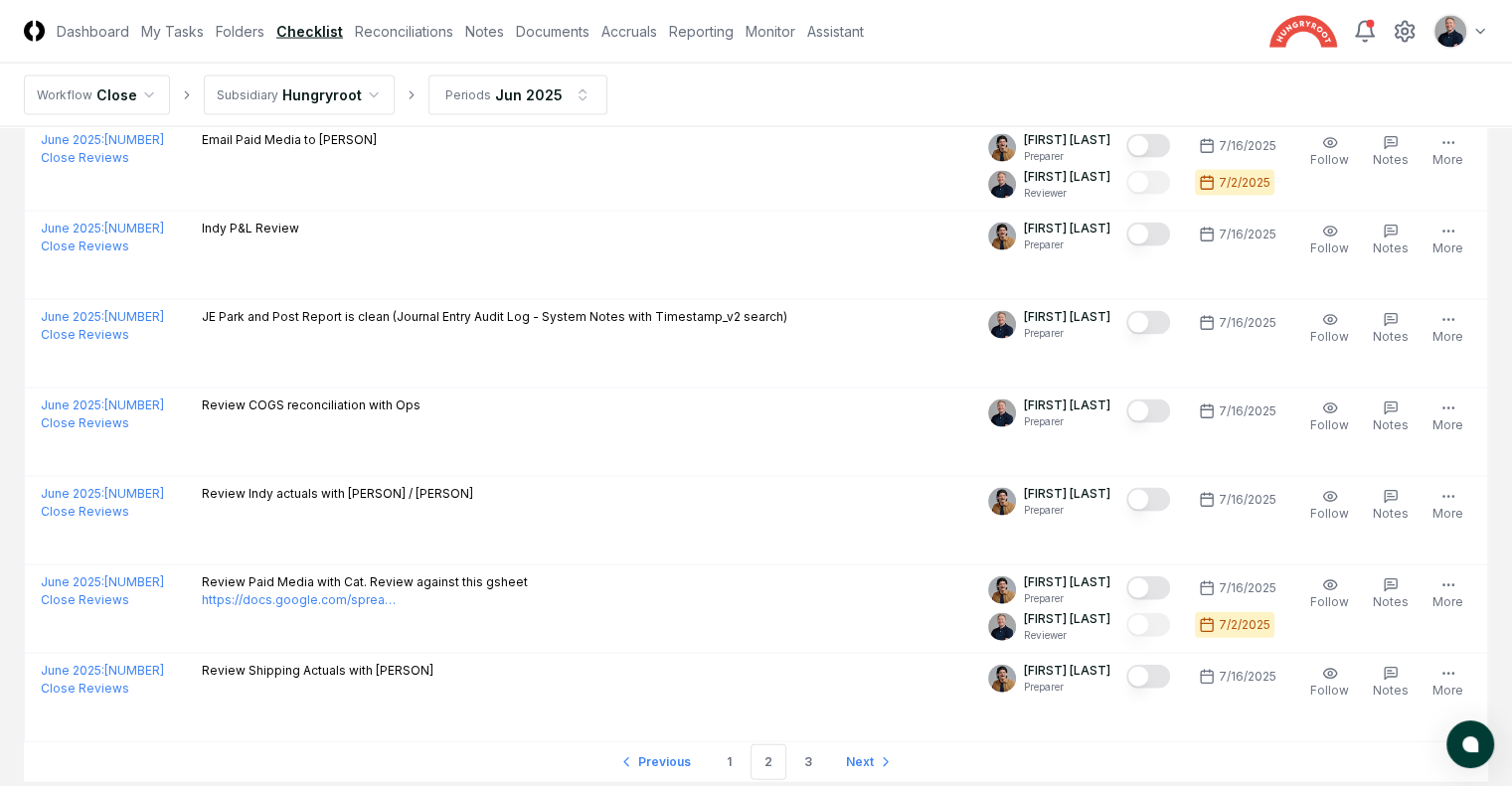 scroll, scrollTop: 4173, scrollLeft: 0, axis: vertical 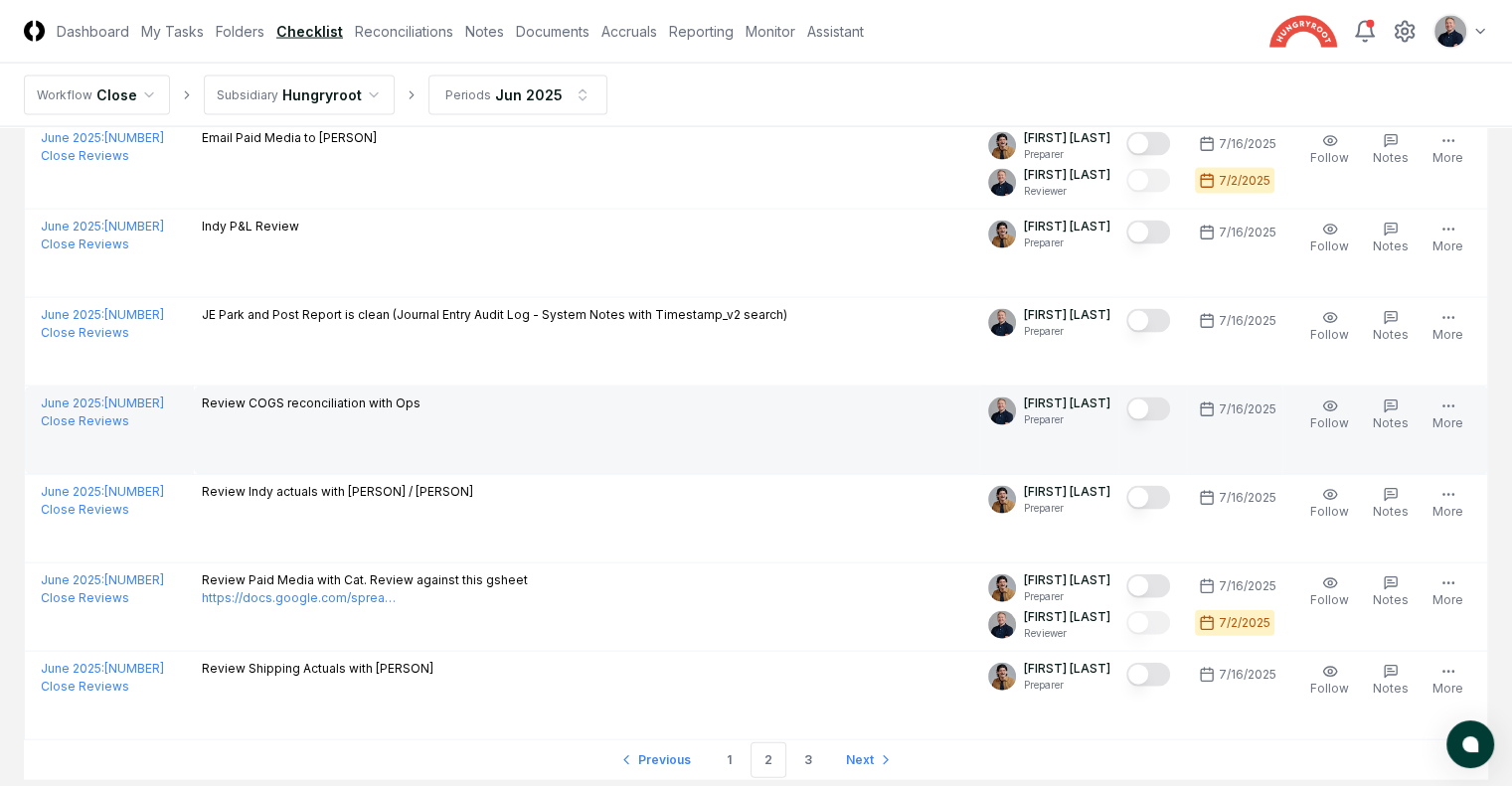click at bounding box center [1148, 409] 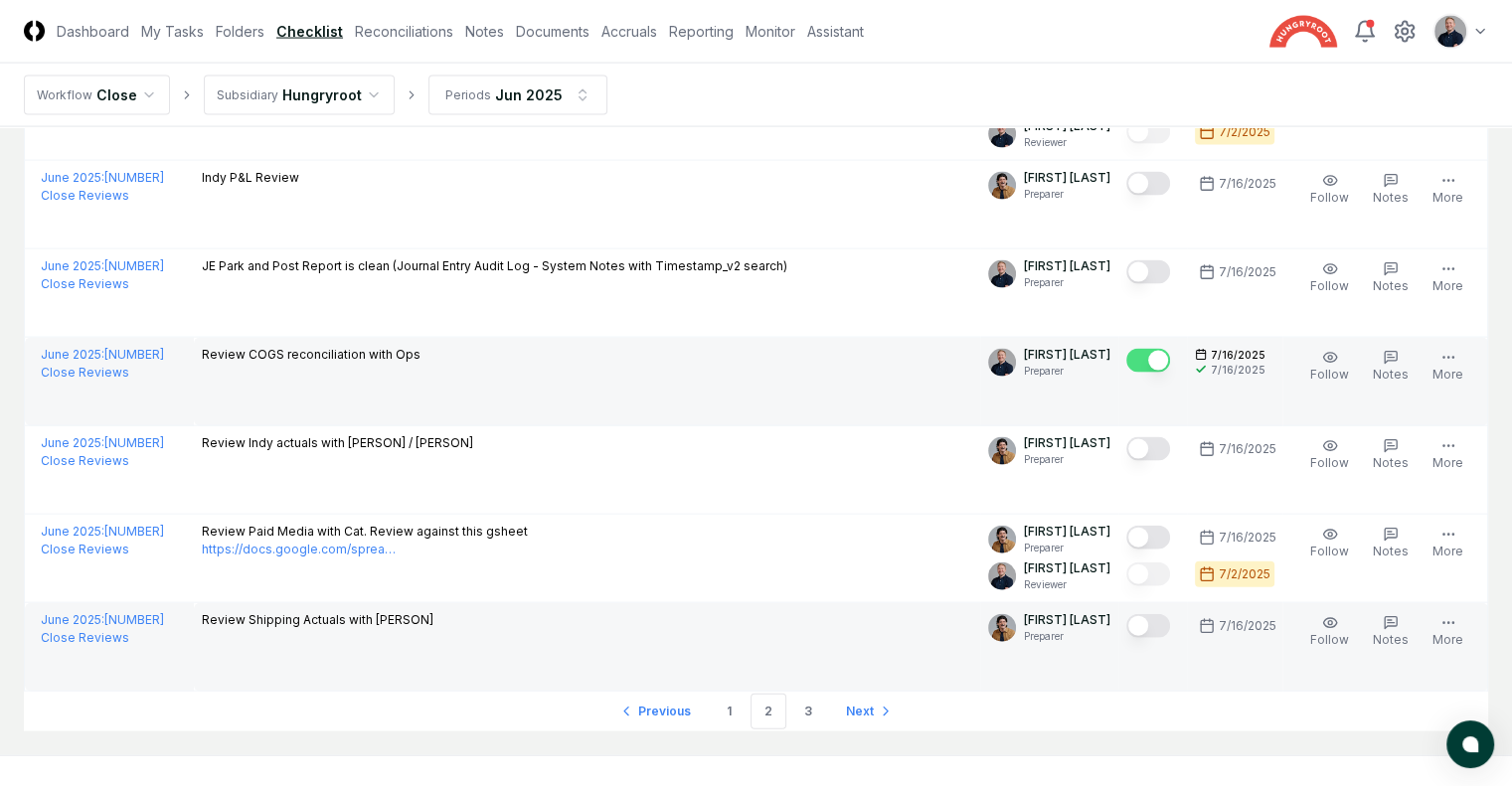 scroll, scrollTop: 4317, scrollLeft: 0, axis: vertical 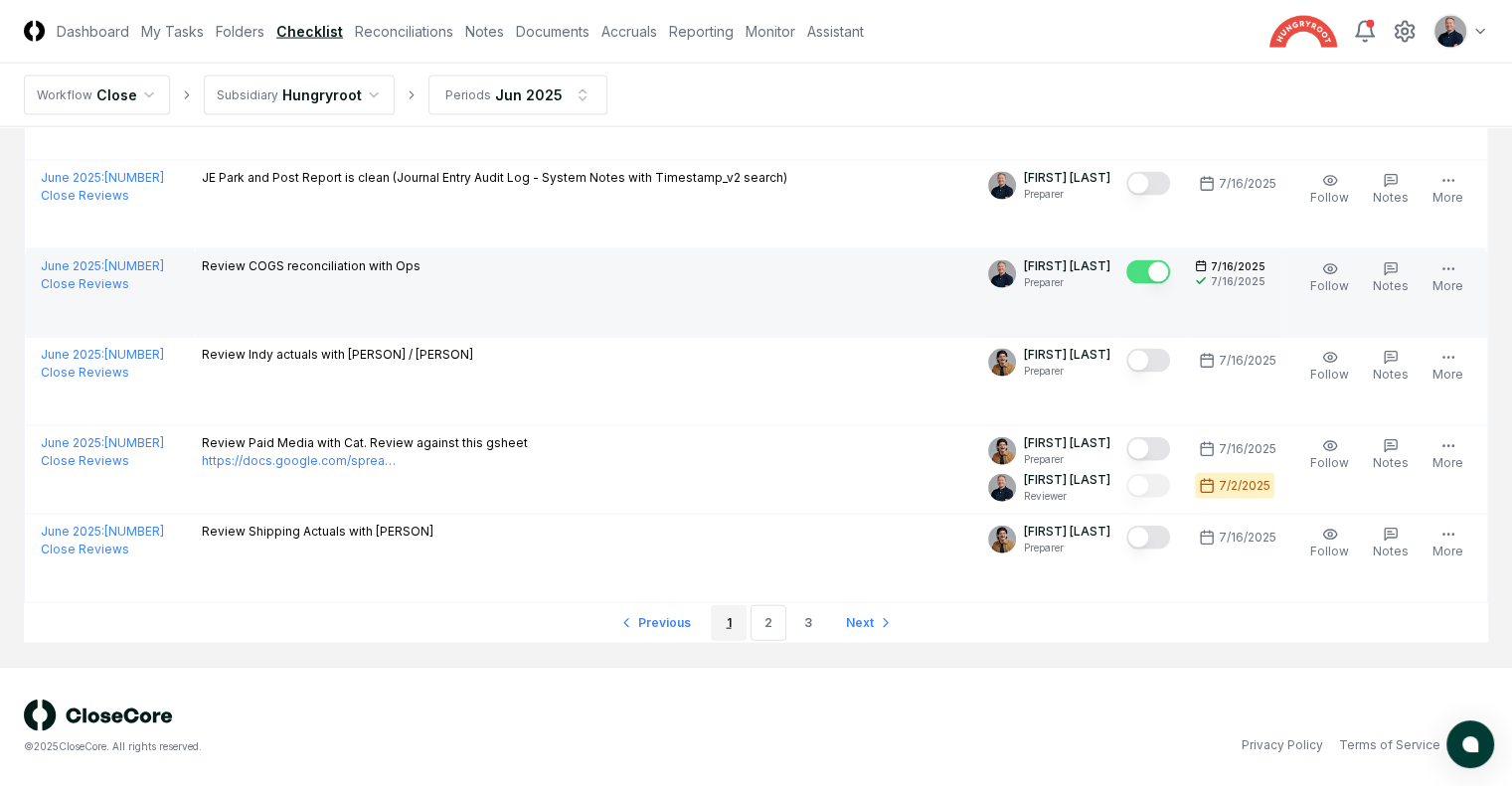 click on "1" at bounding box center (729, 623) 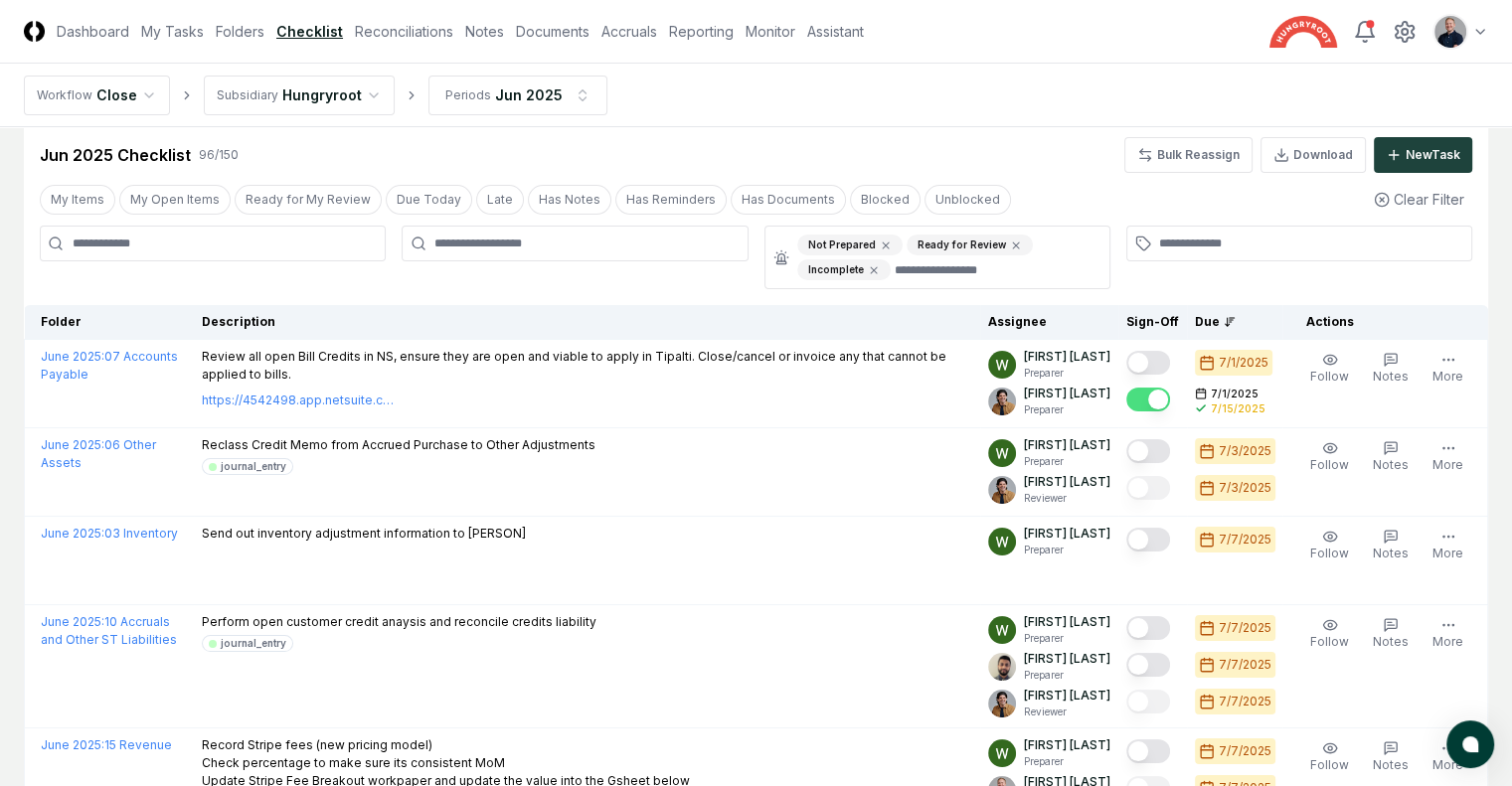 scroll, scrollTop: 0, scrollLeft: 0, axis: both 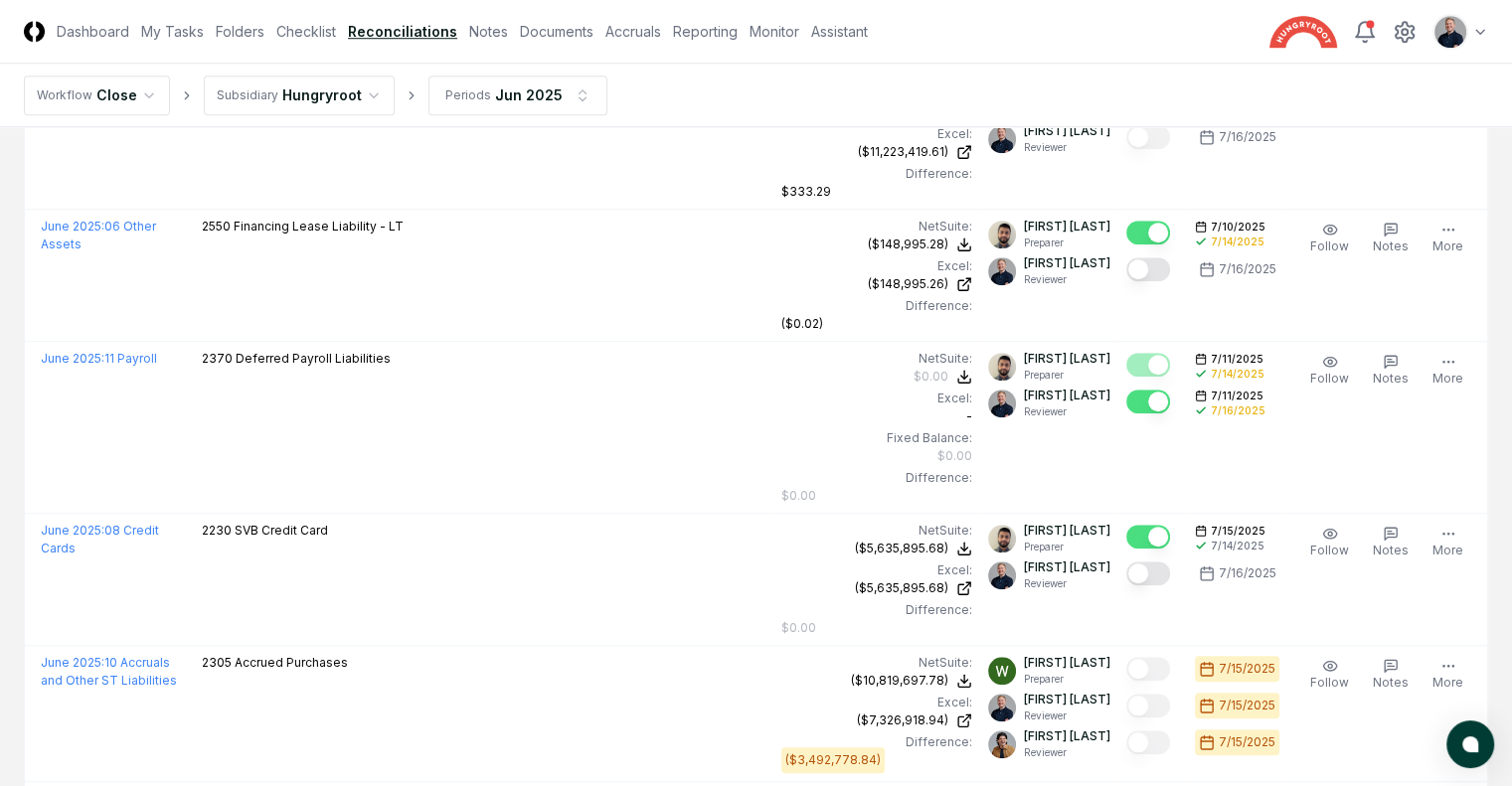 click at bounding box center [1148, 1143] 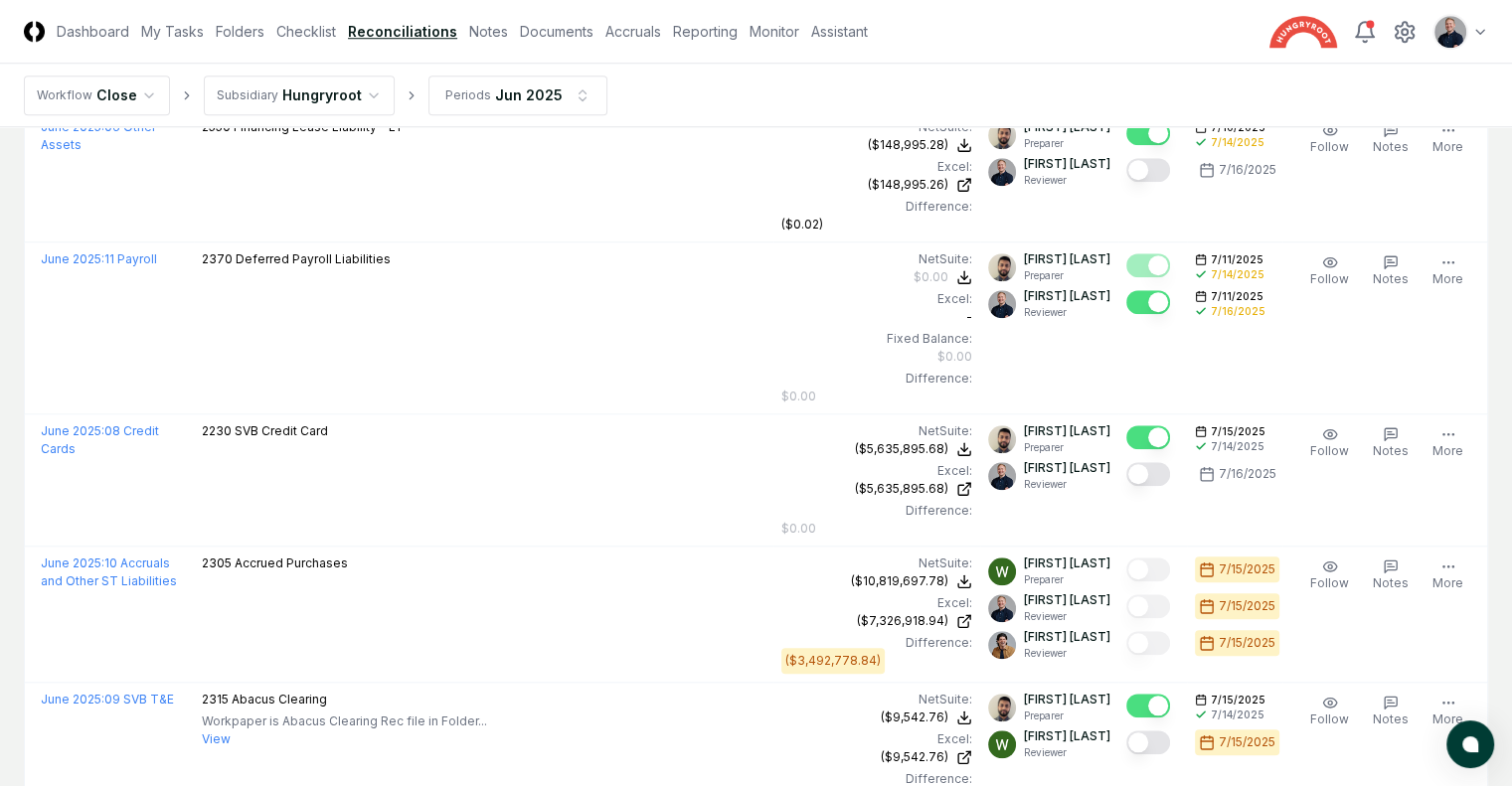 click at bounding box center (1148, 1308) 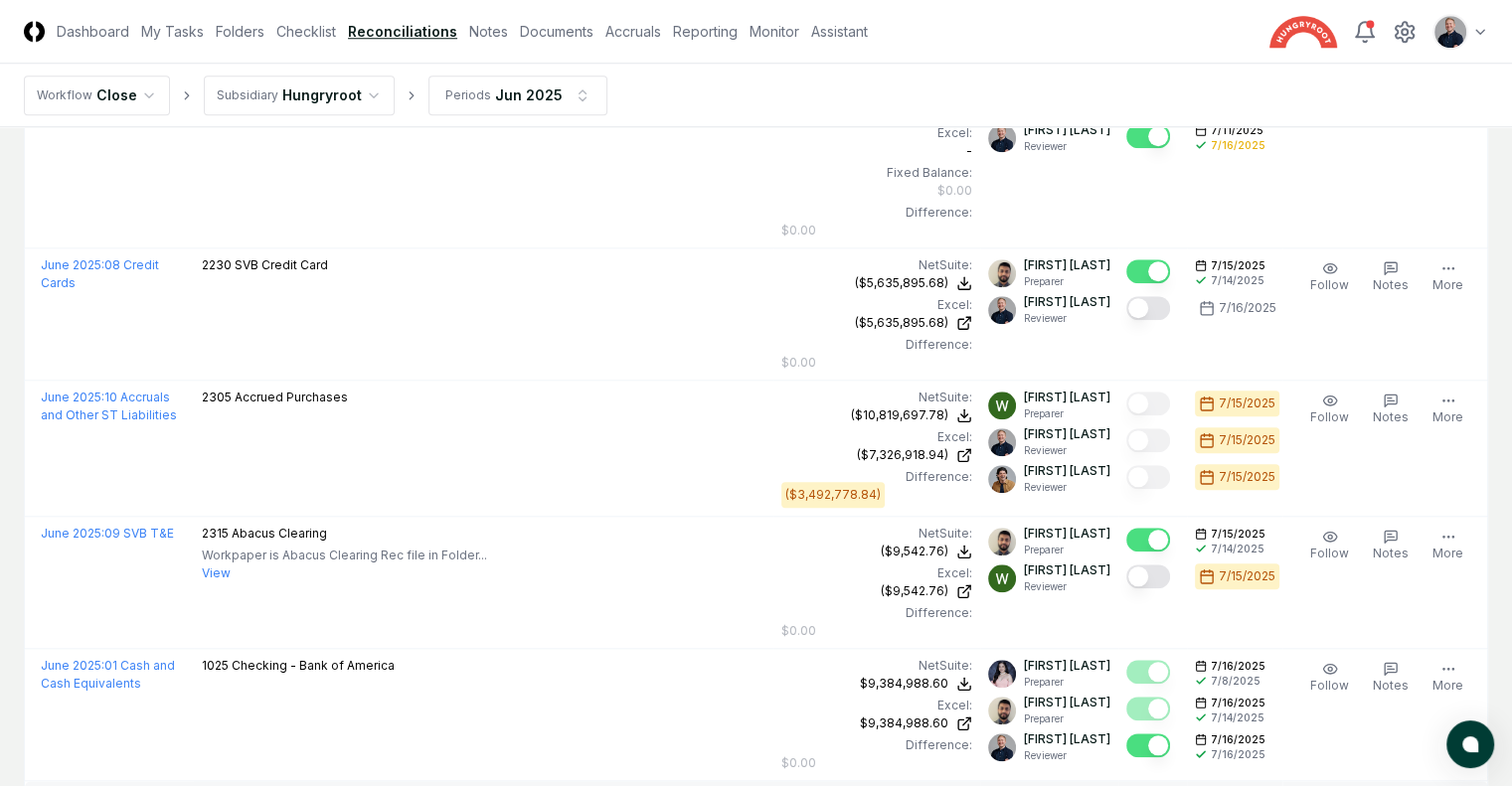 scroll, scrollTop: 1888, scrollLeft: 0, axis: vertical 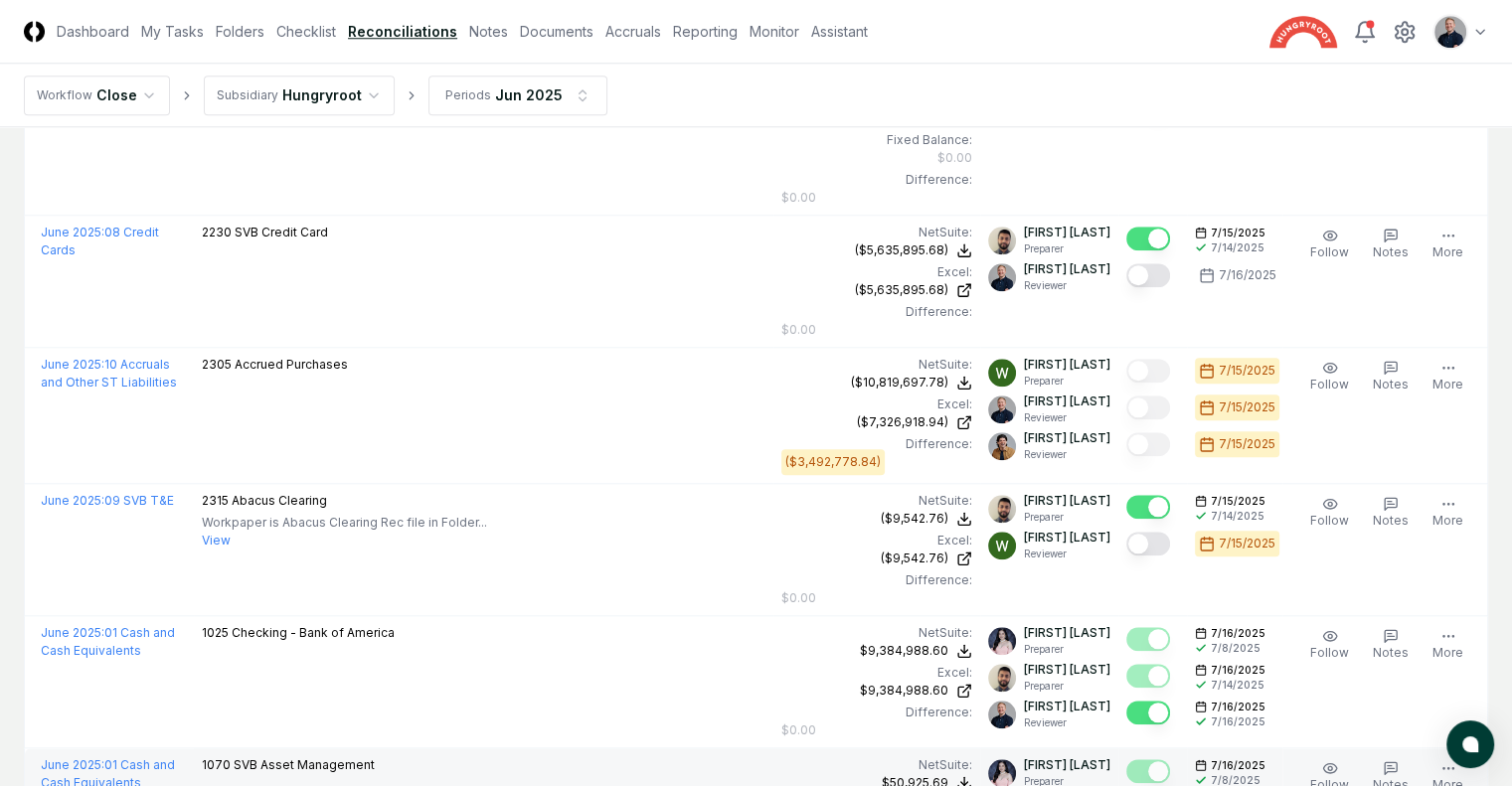 click at bounding box center (1148, 1204) 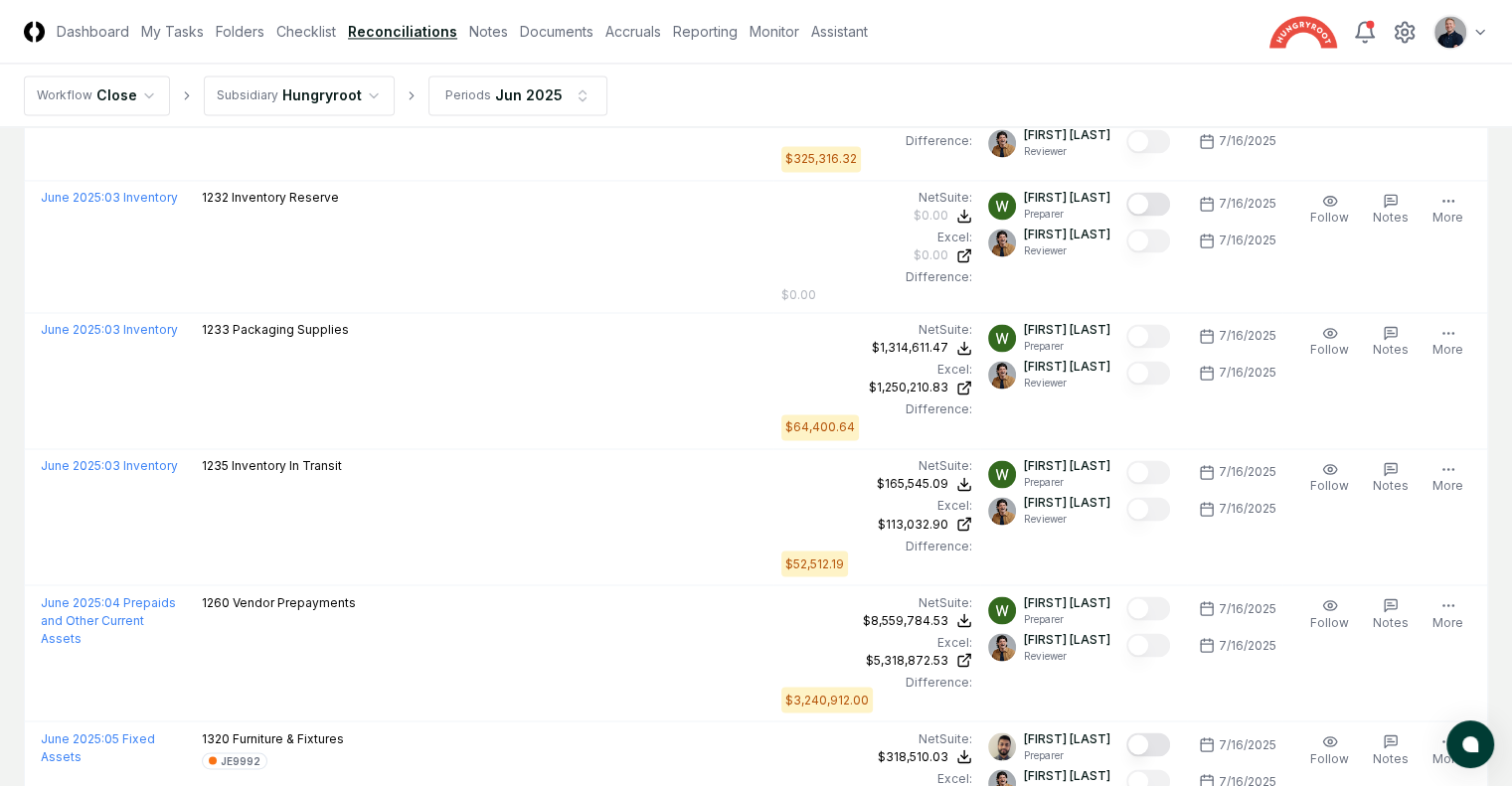 scroll, scrollTop: 3379, scrollLeft: 0, axis: vertical 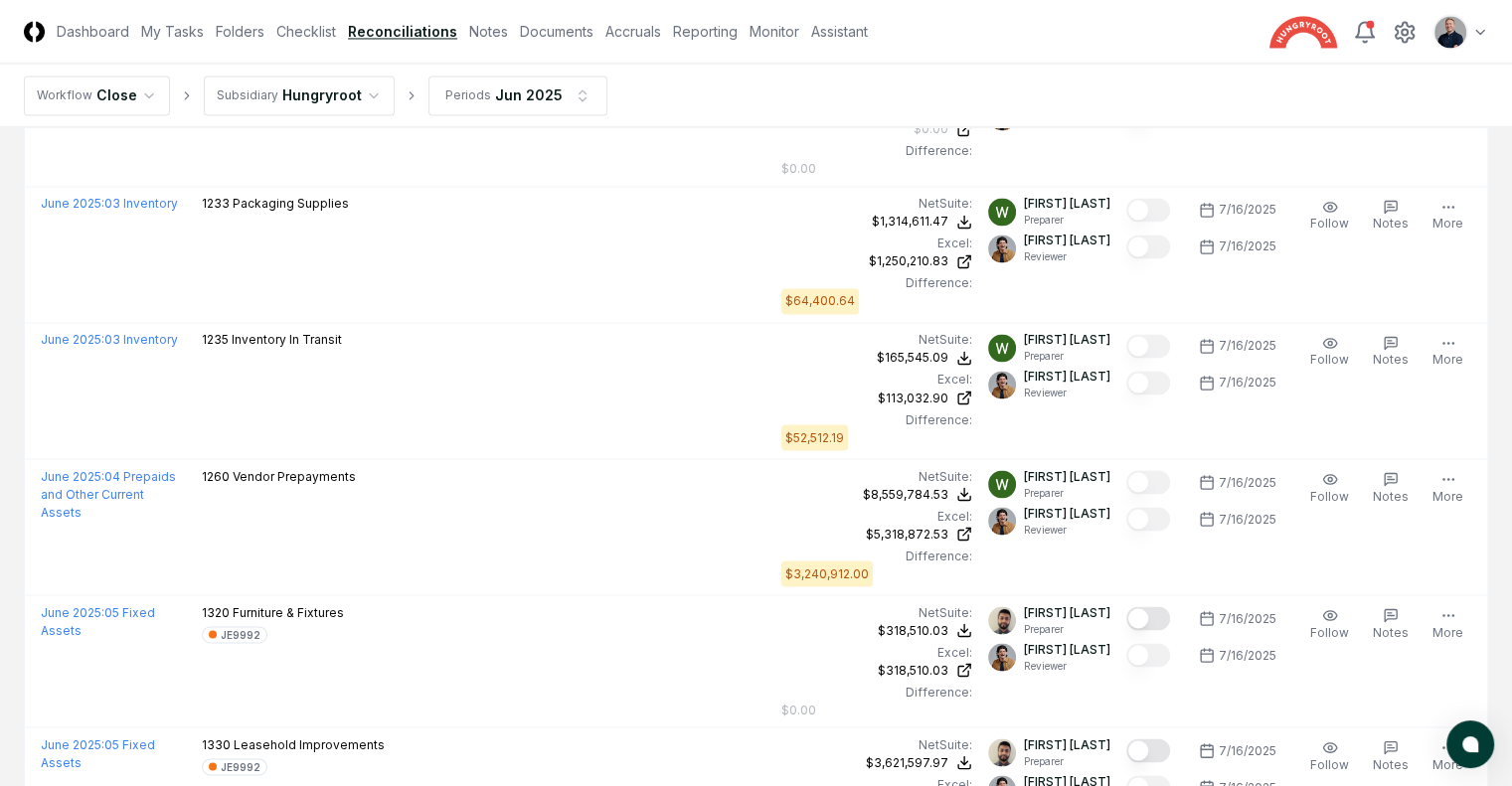 click at bounding box center (1148, 1584) 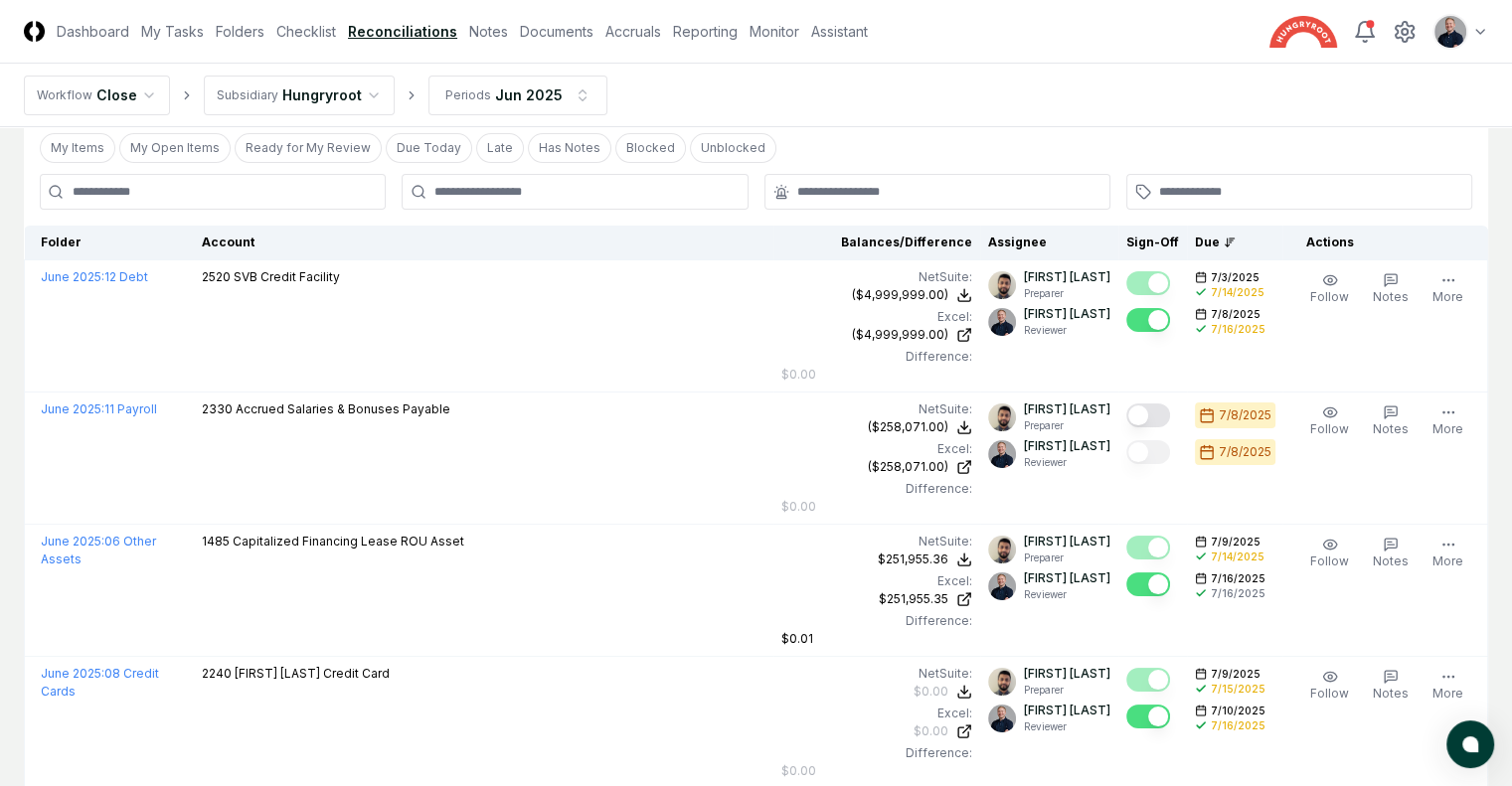scroll, scrollTop: 0, scrollLeft: 0, axis: both 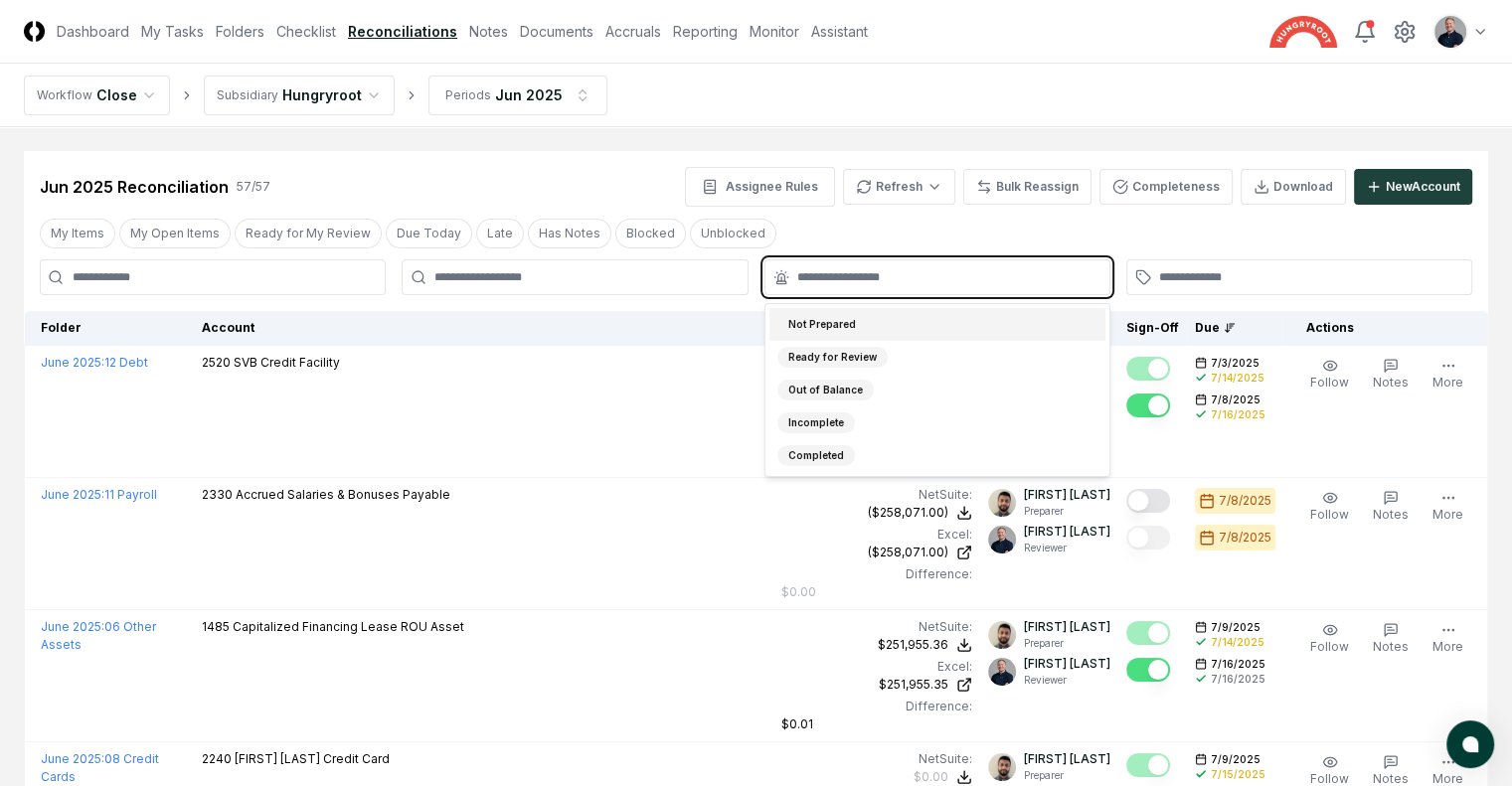 click at bounding box center [947, 277] 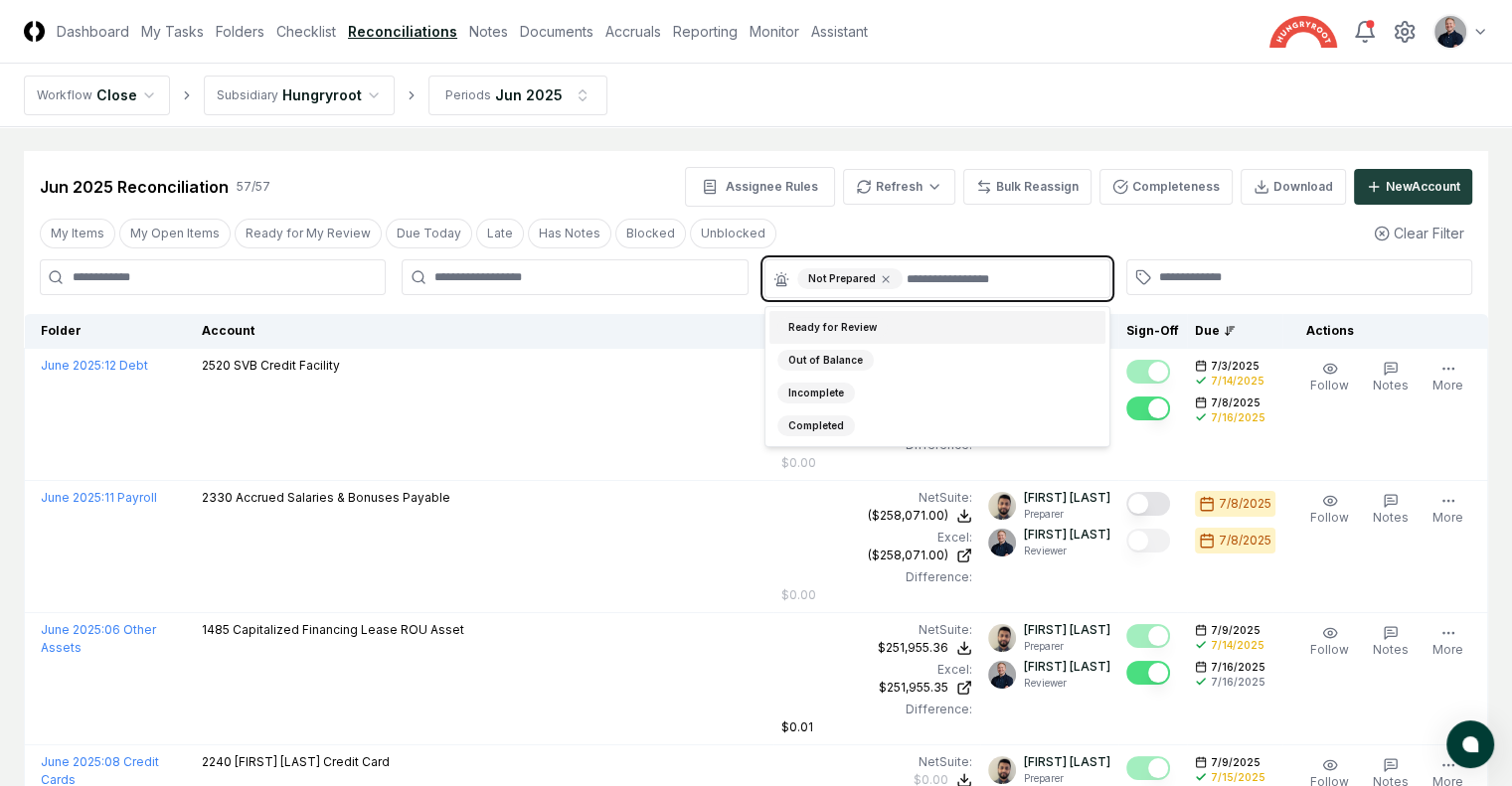 click on "Ready for Review" at bounding box center (832, 327) 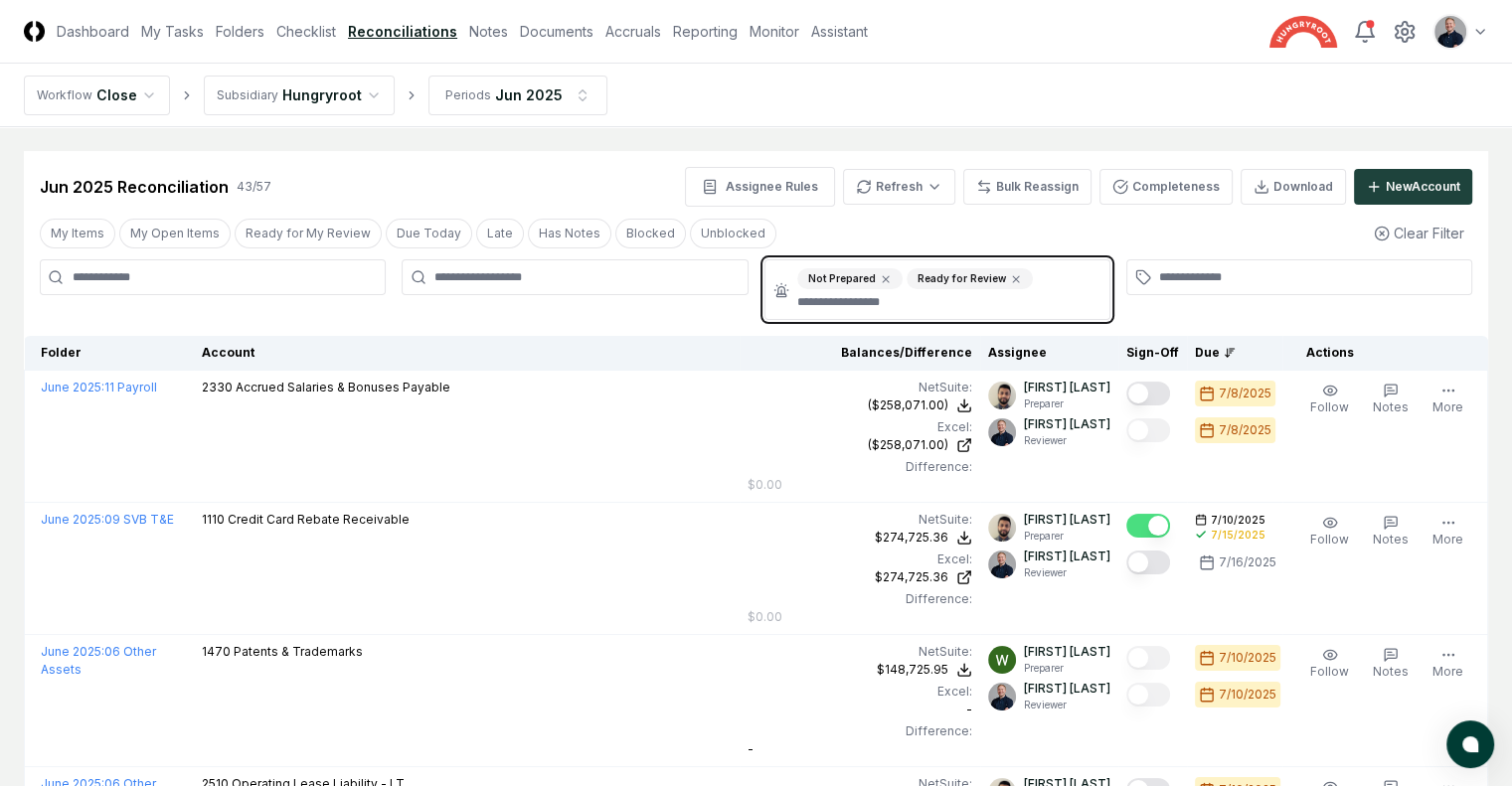 click at bounding box center (947, 302) 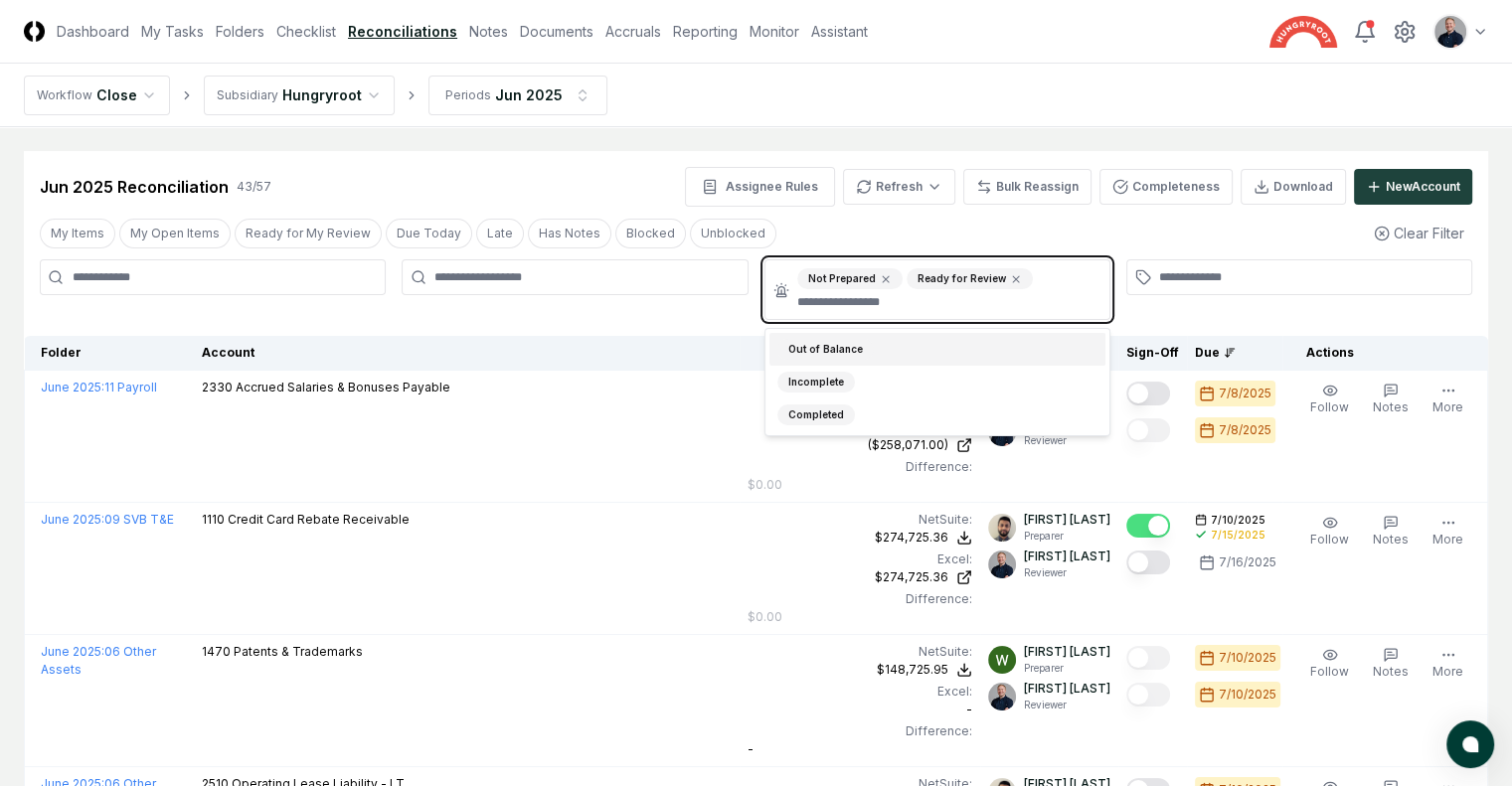 drag, startPoint x: 868, startPoint y: 342, endPoint x: 867, endPoint y: 354, distance: 12.0415946 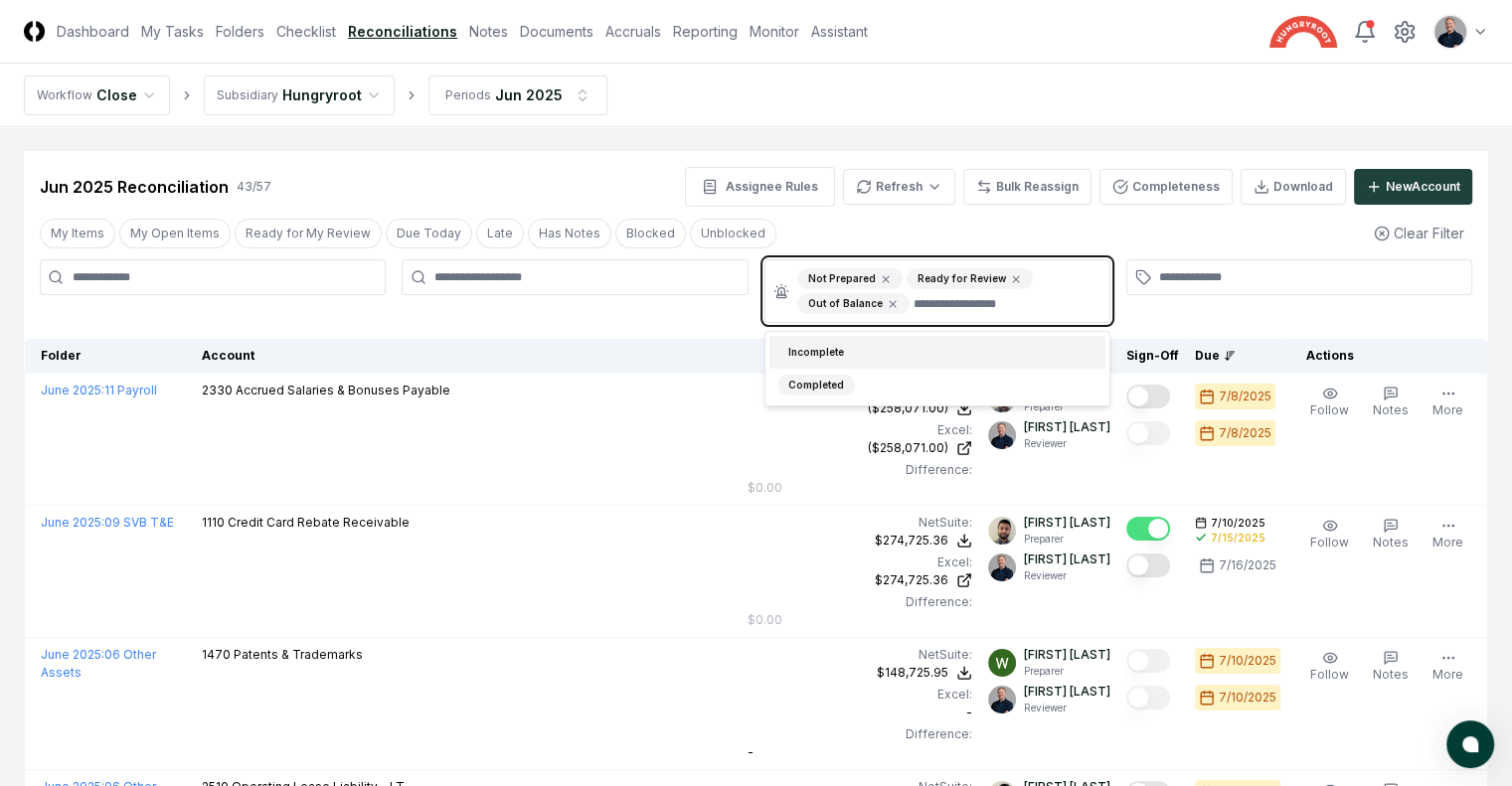 click on "Incomplete" at bounding box center (937, 352) 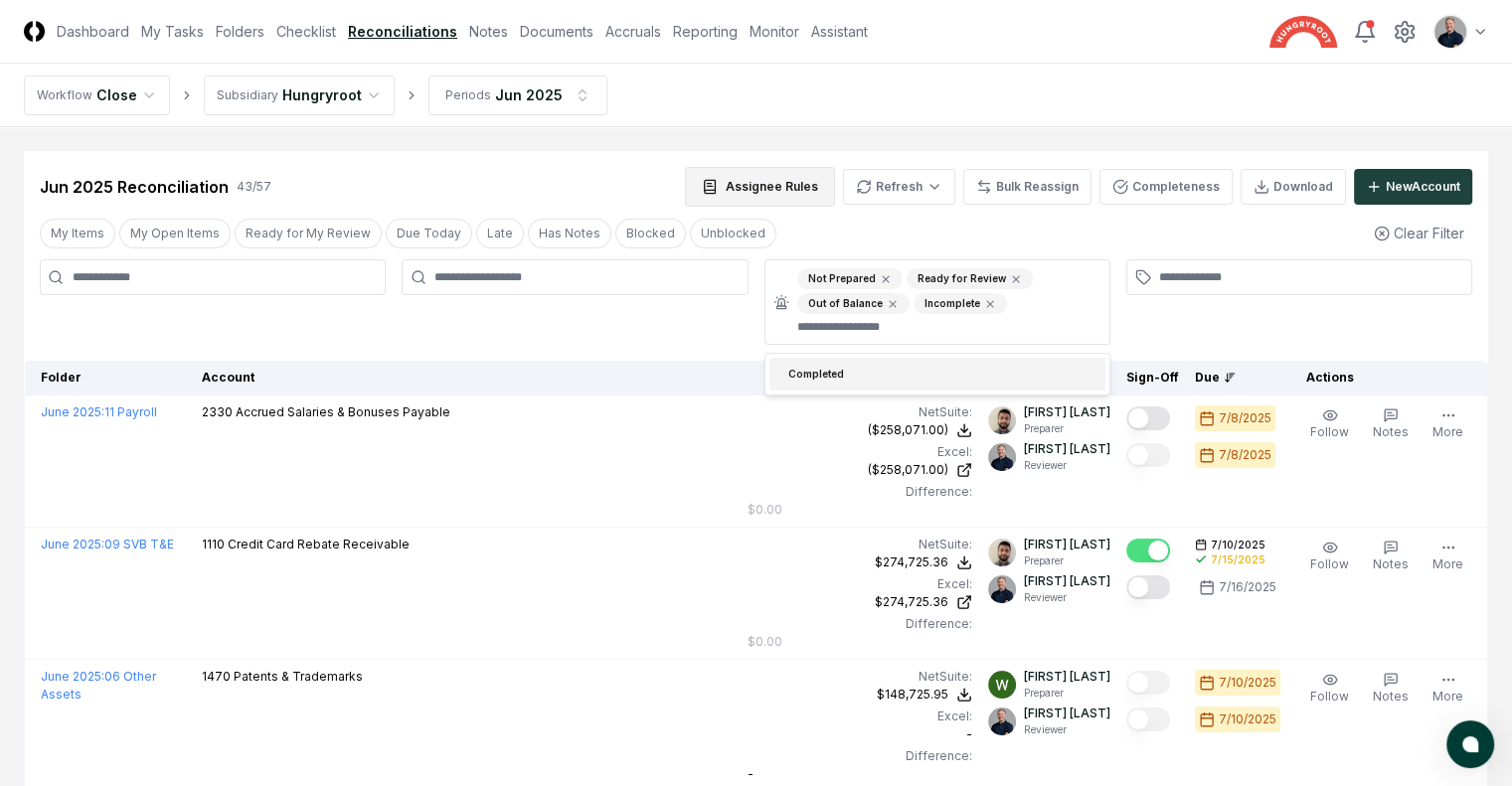 click on "Assignee Rules" at bounding box center (759, 187) 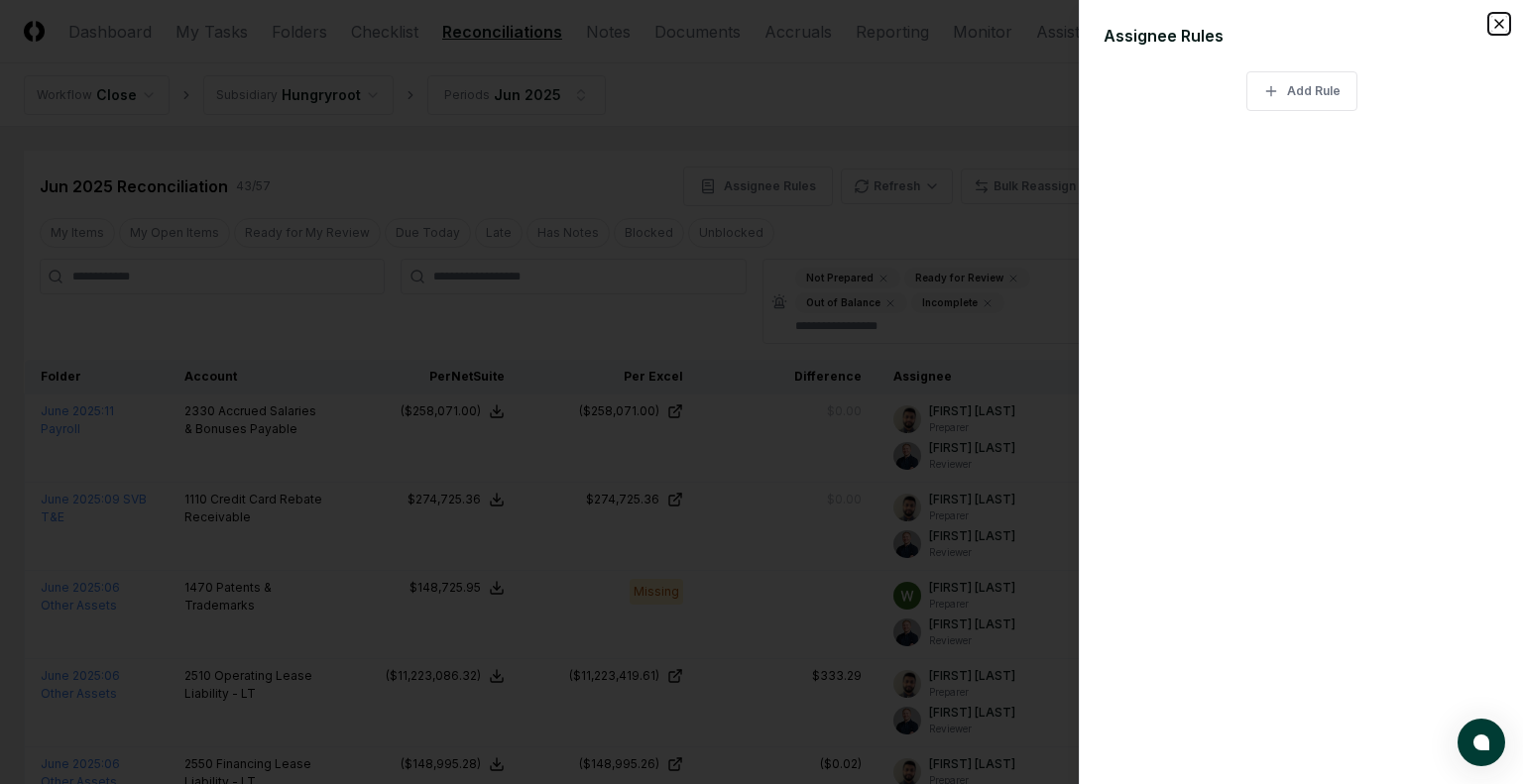 click 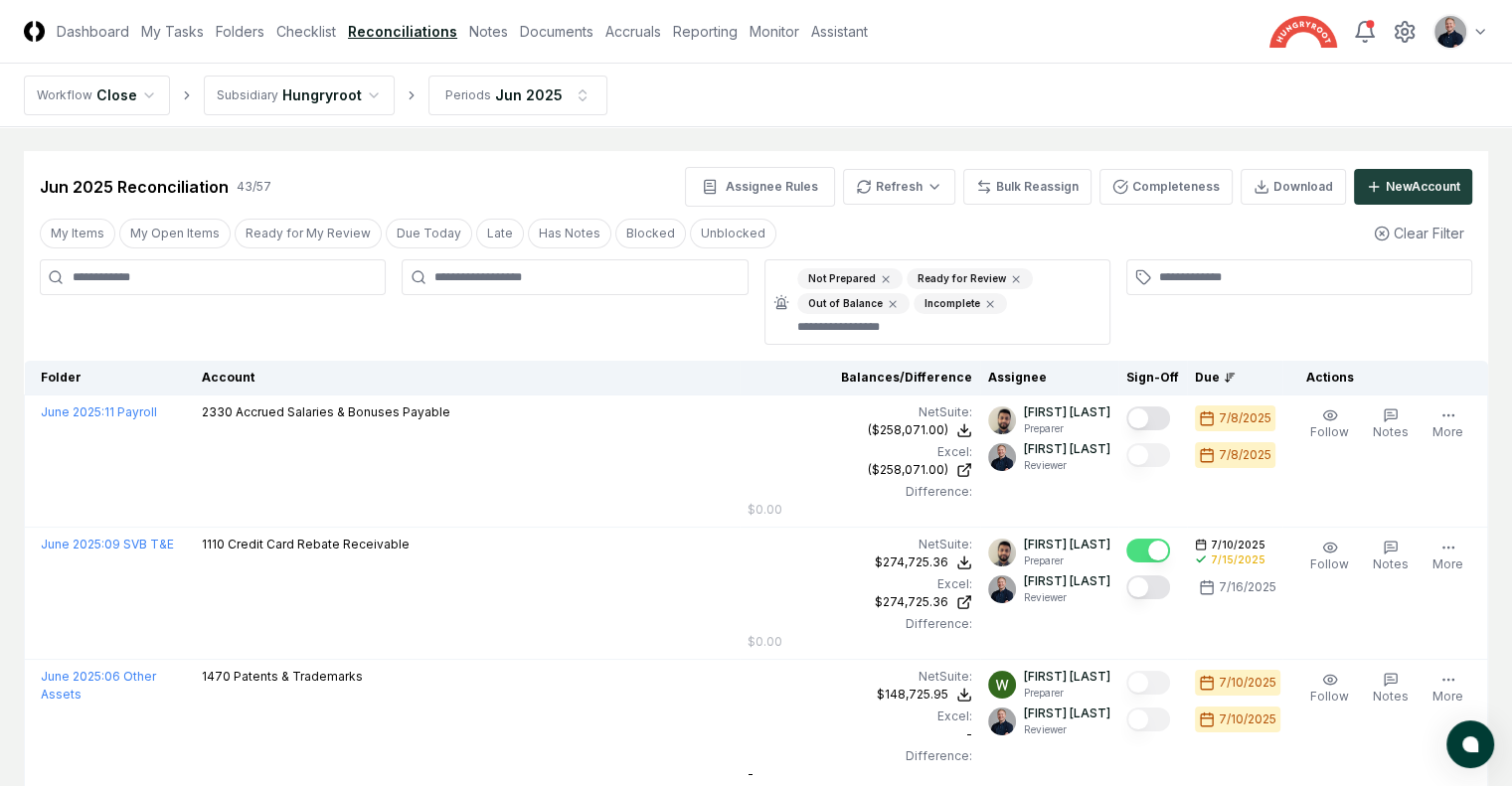 click on "Jun 2025 Reconciliation 43 / 57 Assignee Rules Refresh Bulk Reassign Completeness Download New  Account" at bounding box center (756, 187) 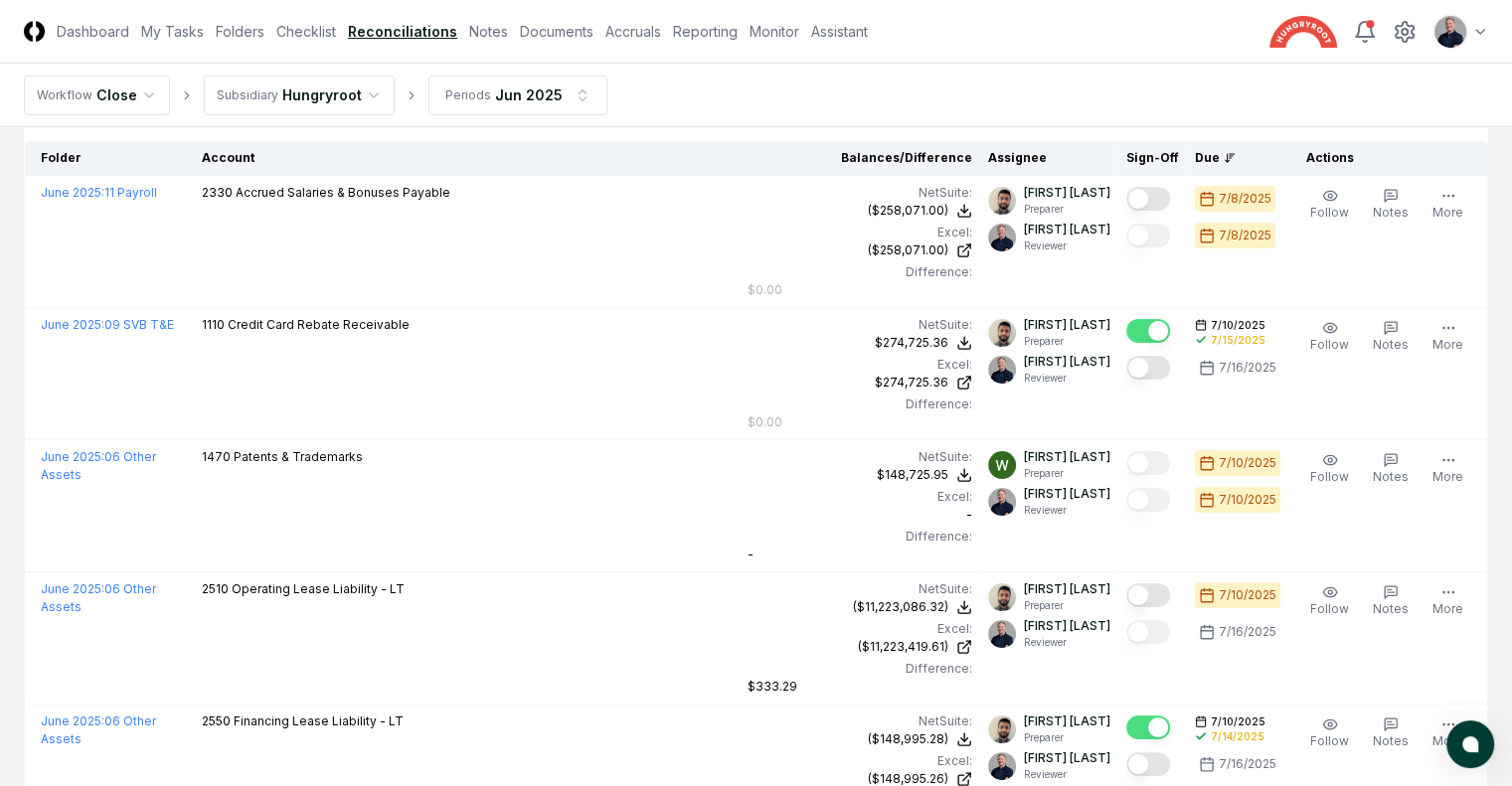 scroll, scrollTop: 397, scrollLeft: 0, axis: vertical 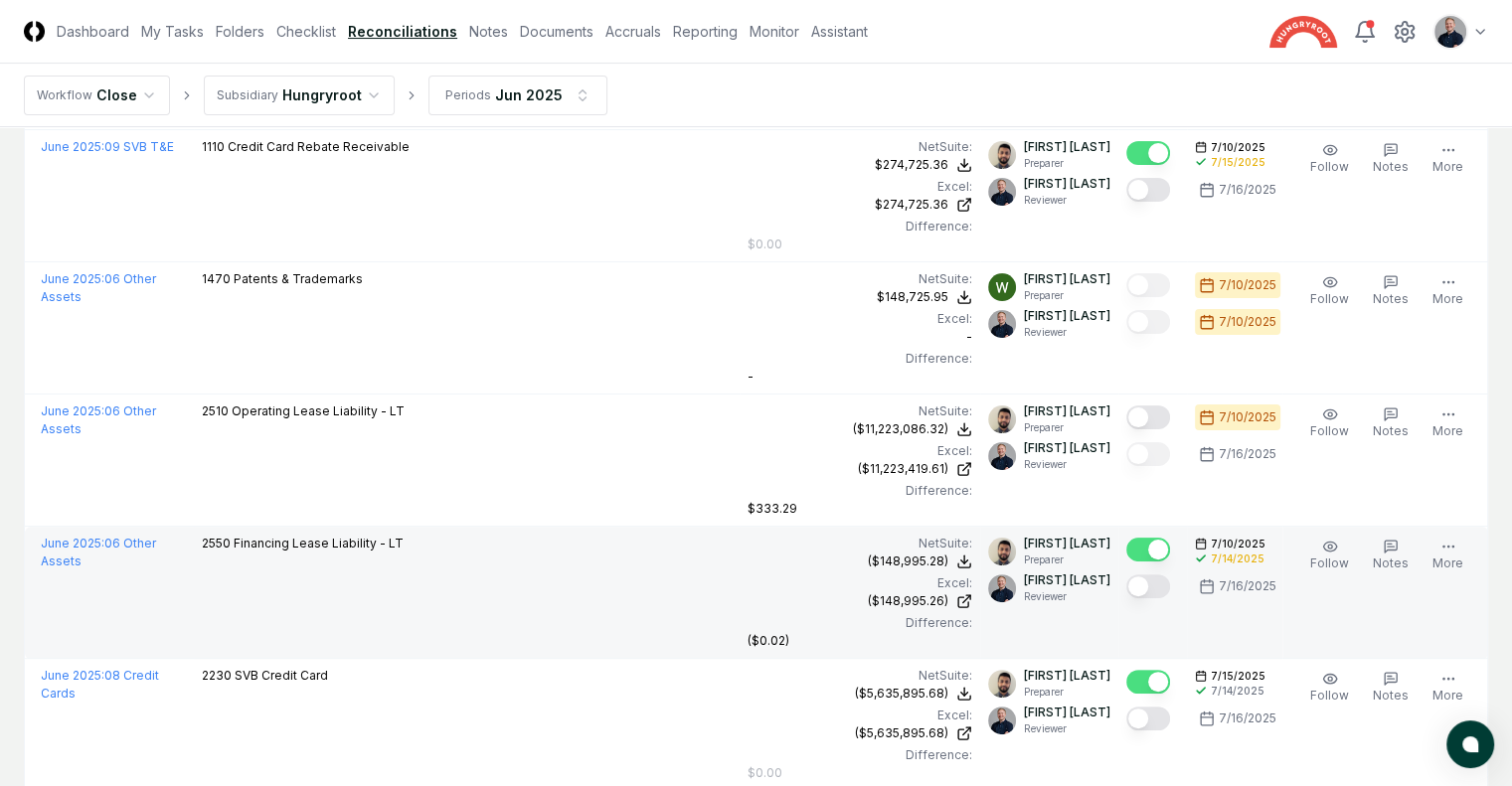 click at bounding box center [1148, 586] 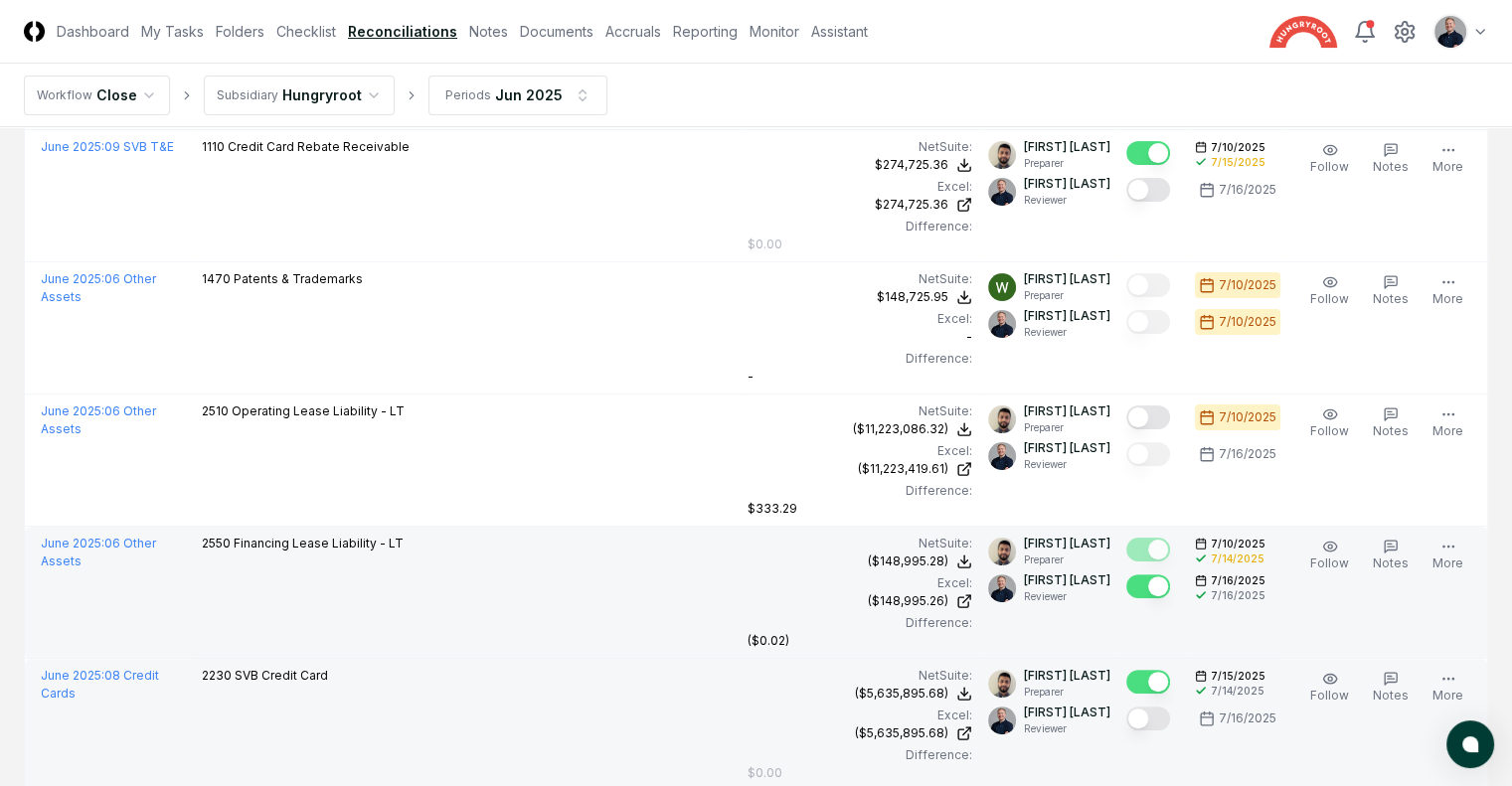 click at bounding box center (1148, 718) 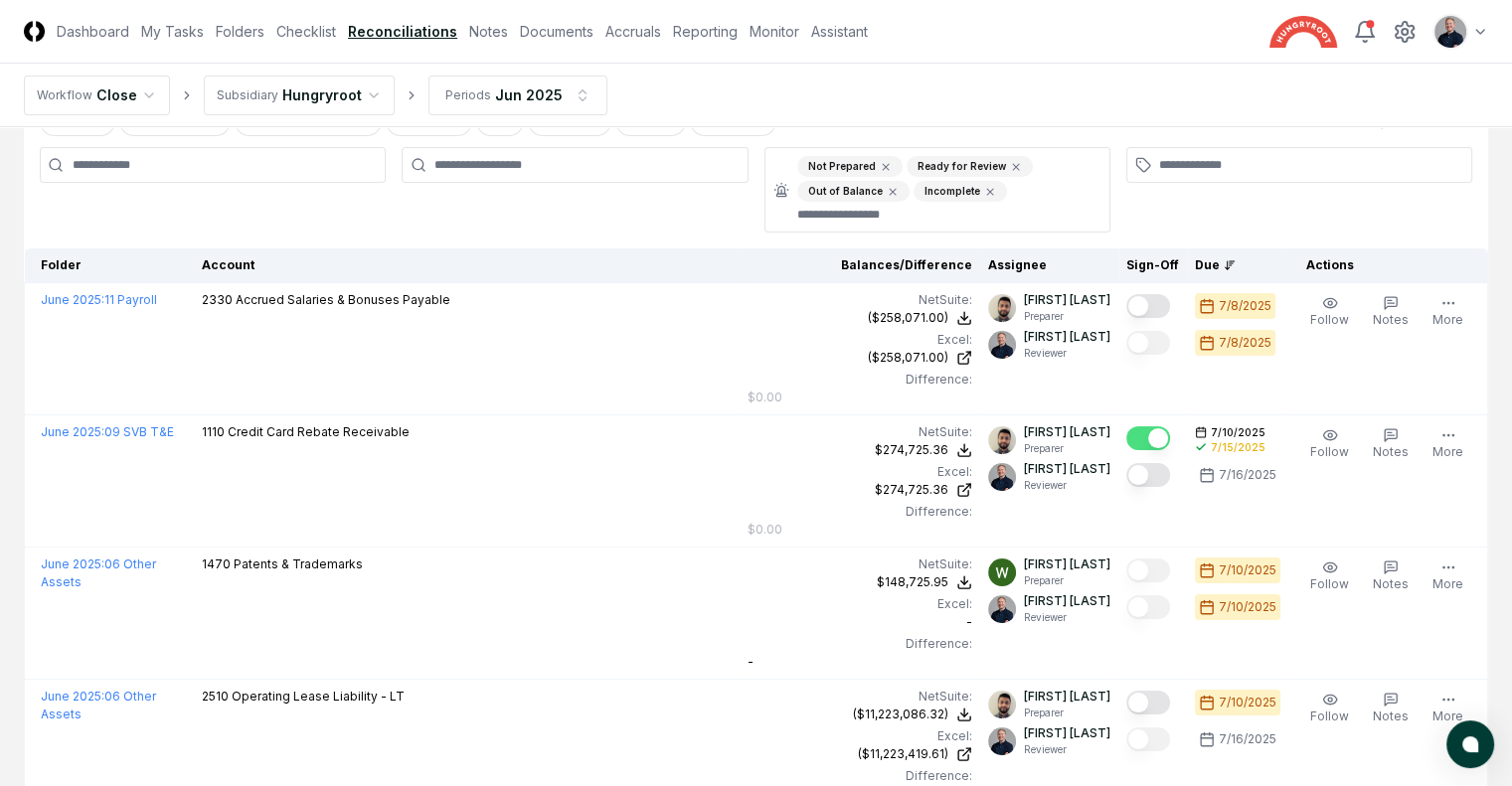 scroll, scrollTop: 0, scrollLeft: 0, axis: both 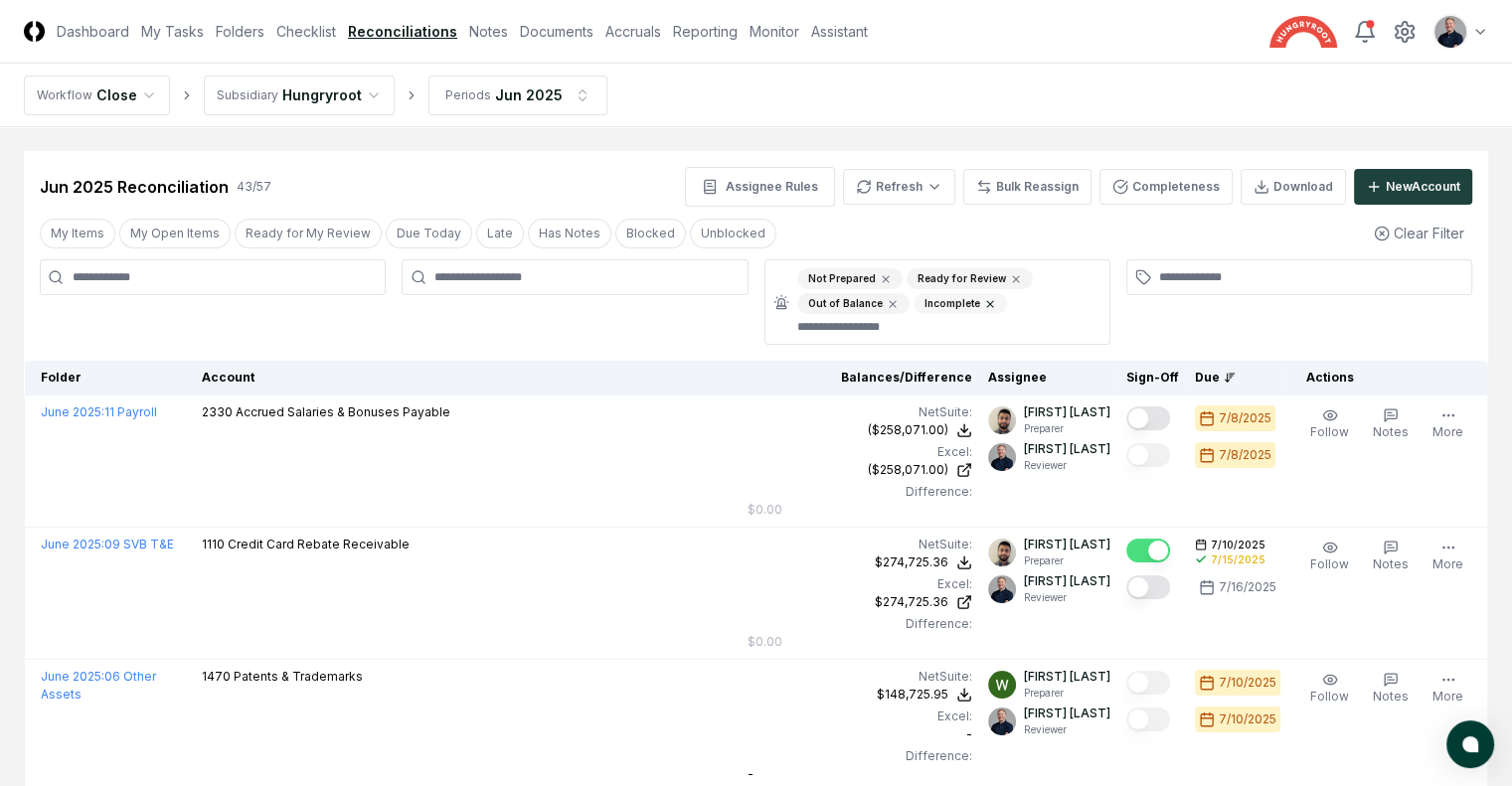 click 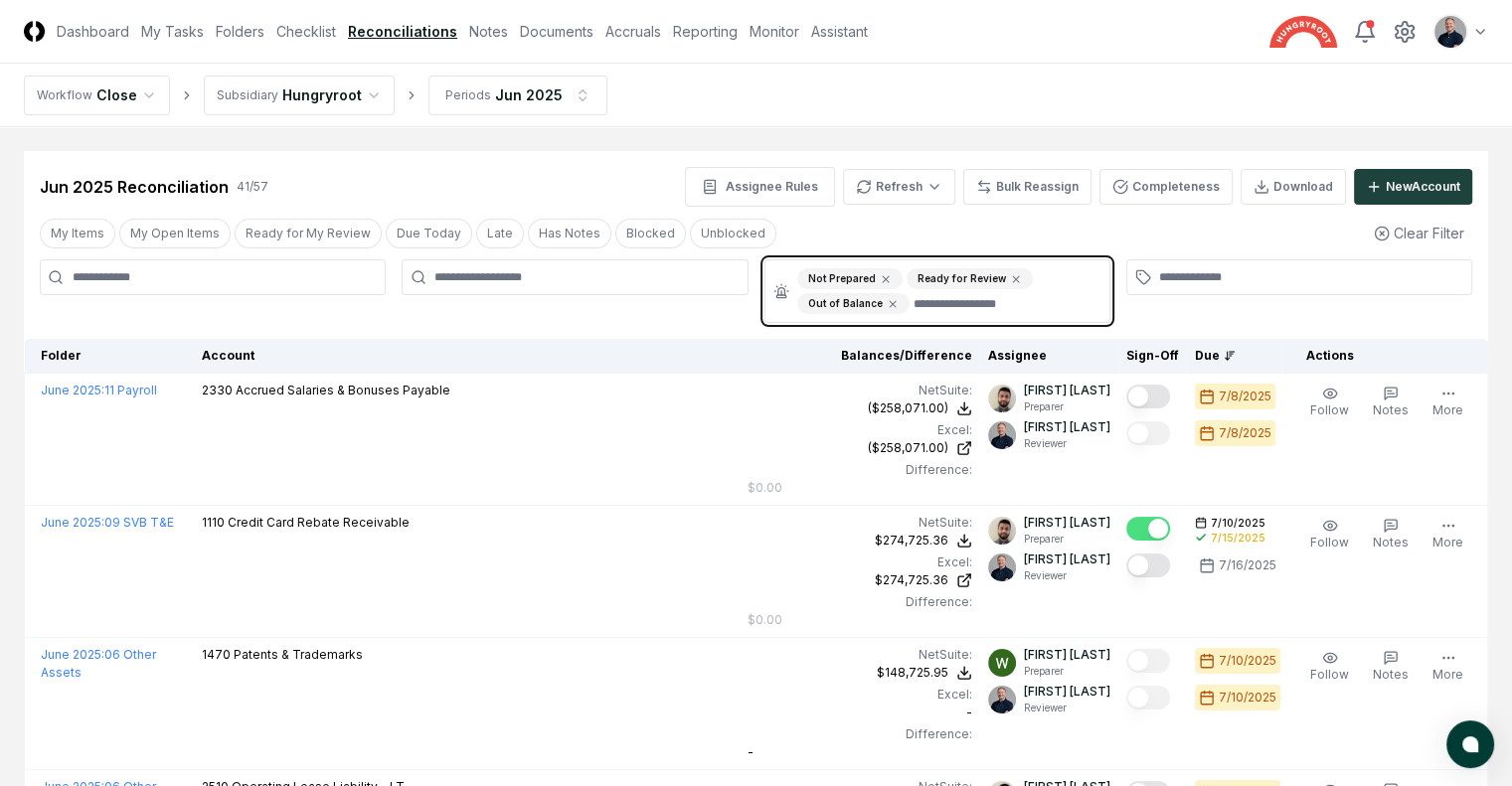 click at bounding box center (1005, 303) 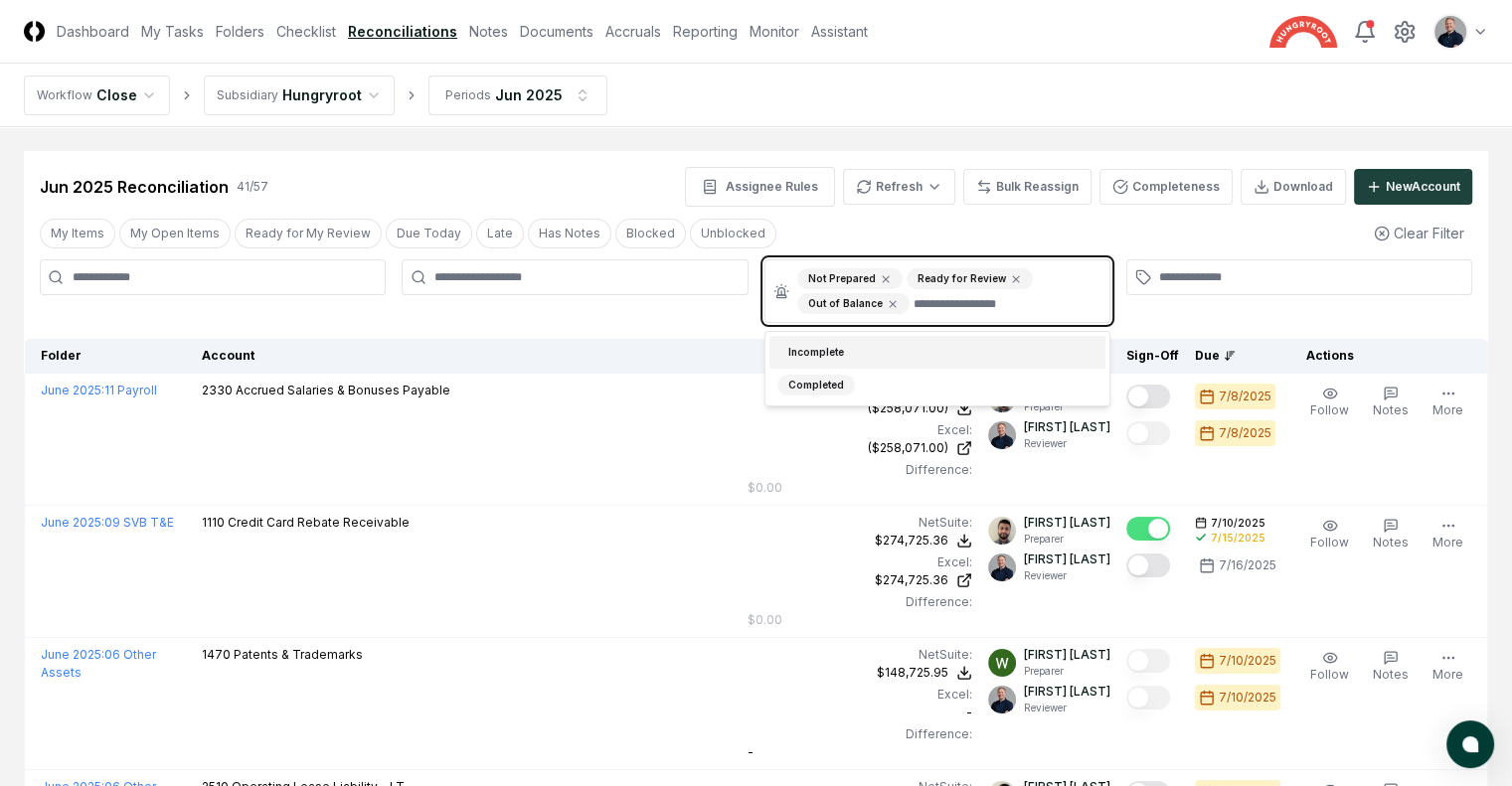 click on "Incomplete" at bounding box center [937, 352] 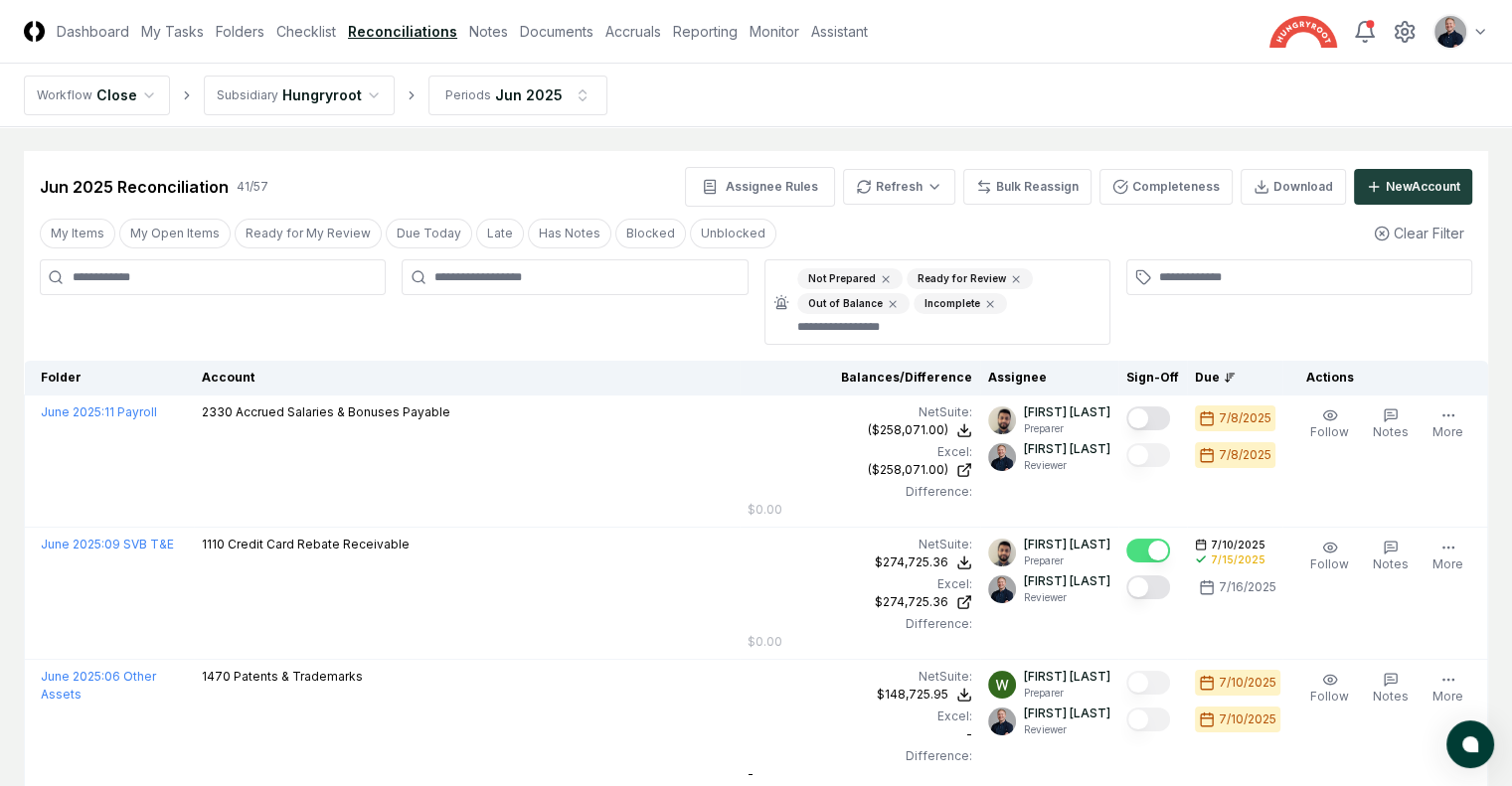 click at bounding box center [575, 302] 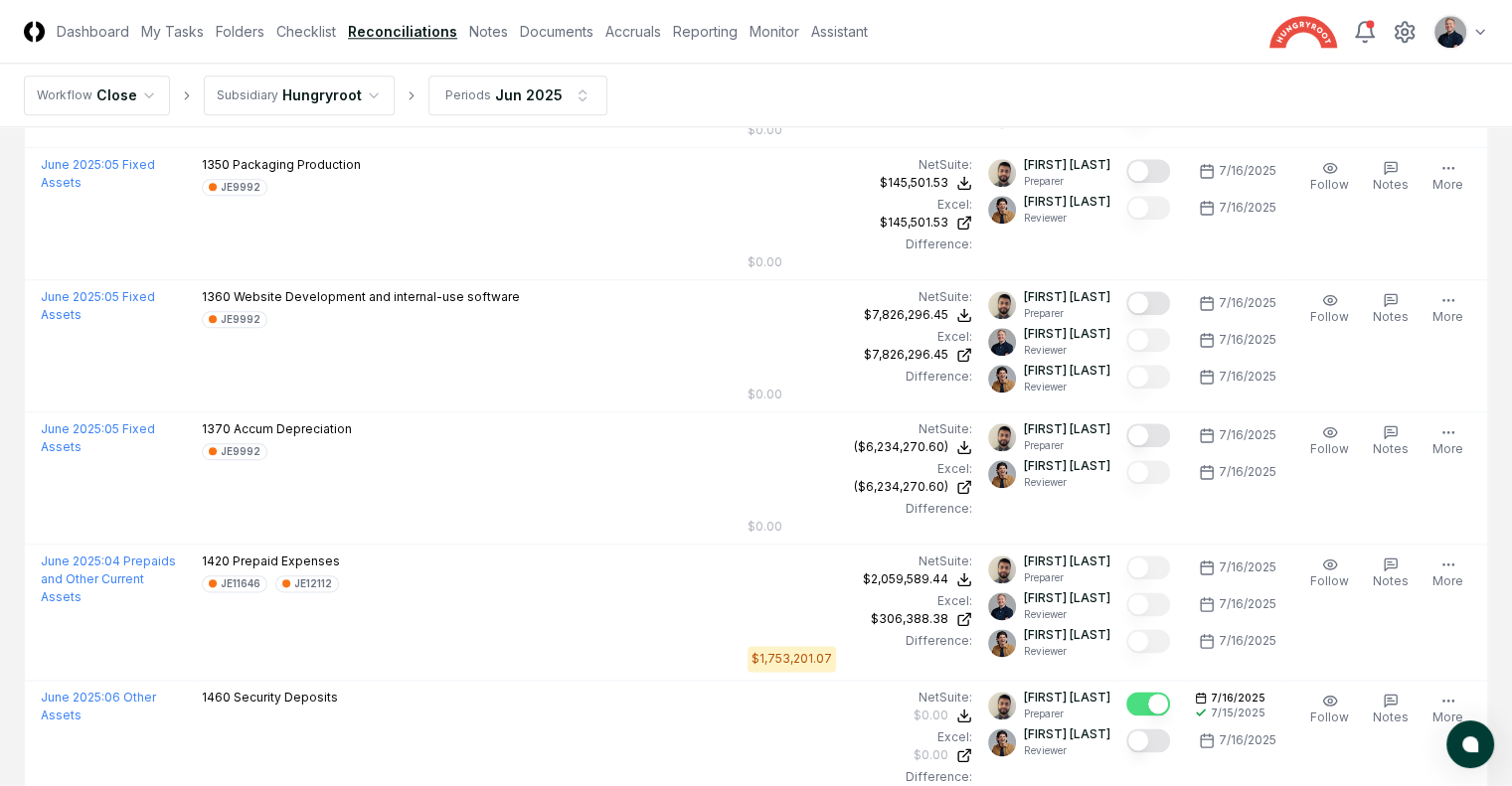 scroll, scrollTop: 2285, scrollLeft: 0, axis: vertical 